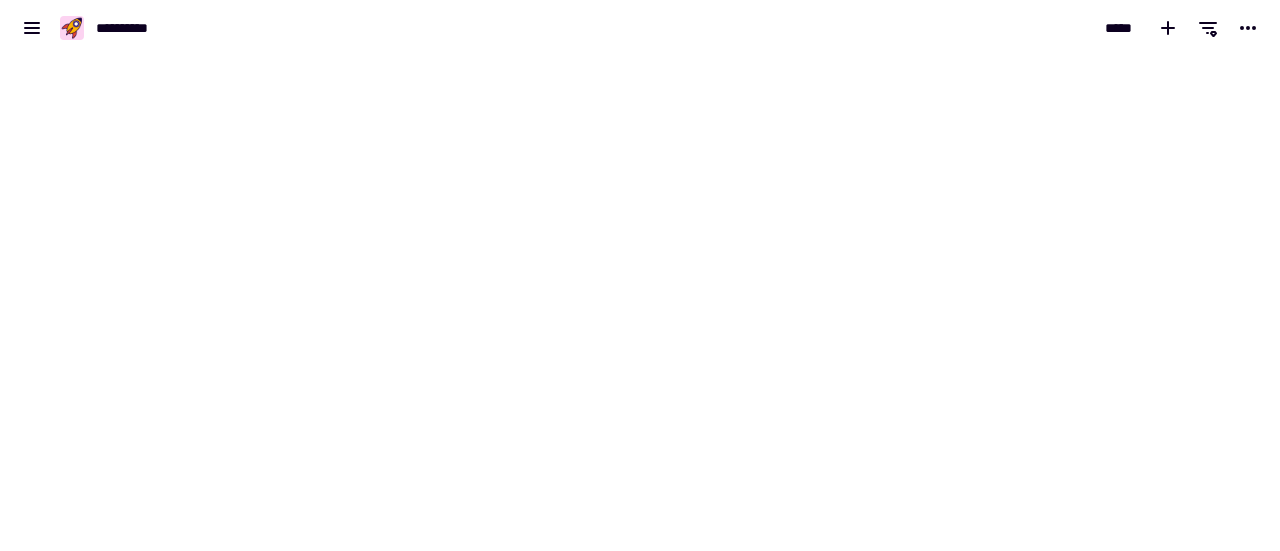 scroll, scrollTop: 0, scrollLeft: 0, axis: both 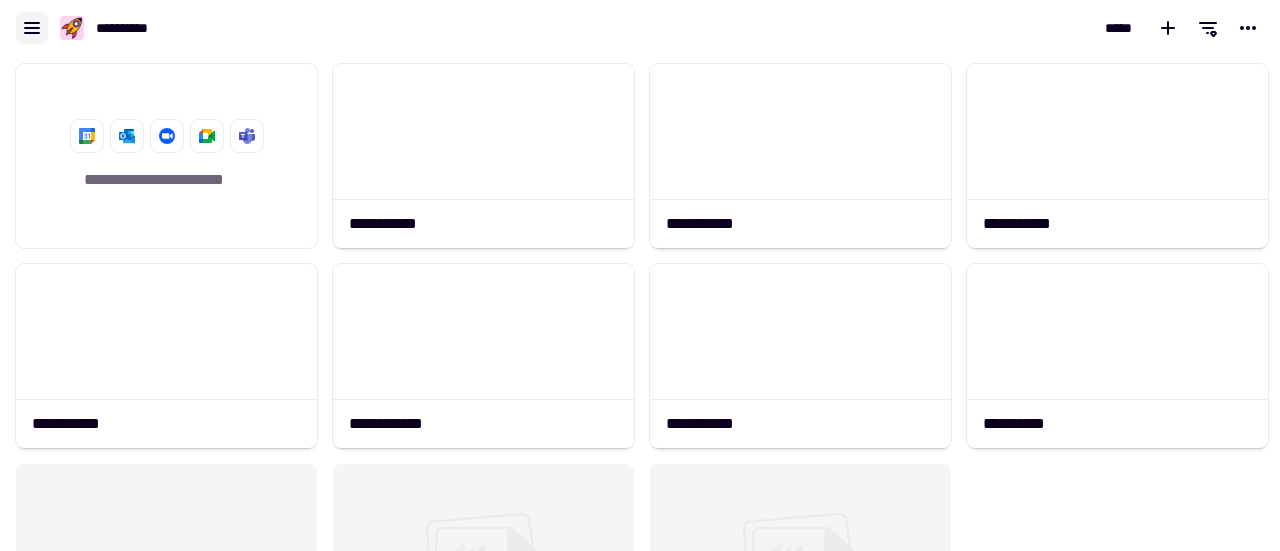 click 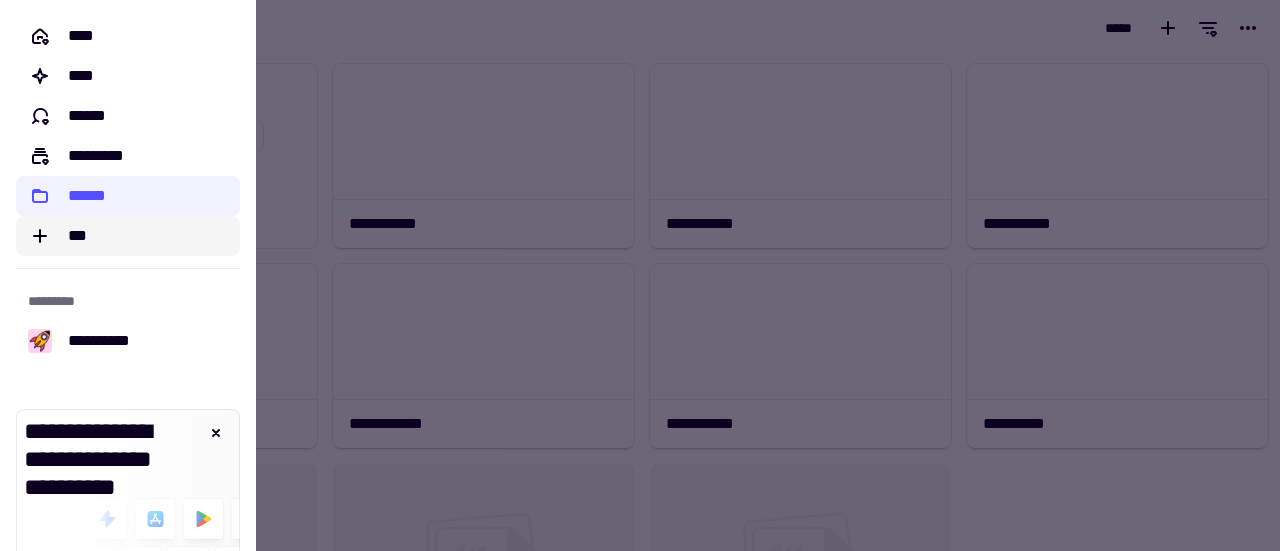click on "***" 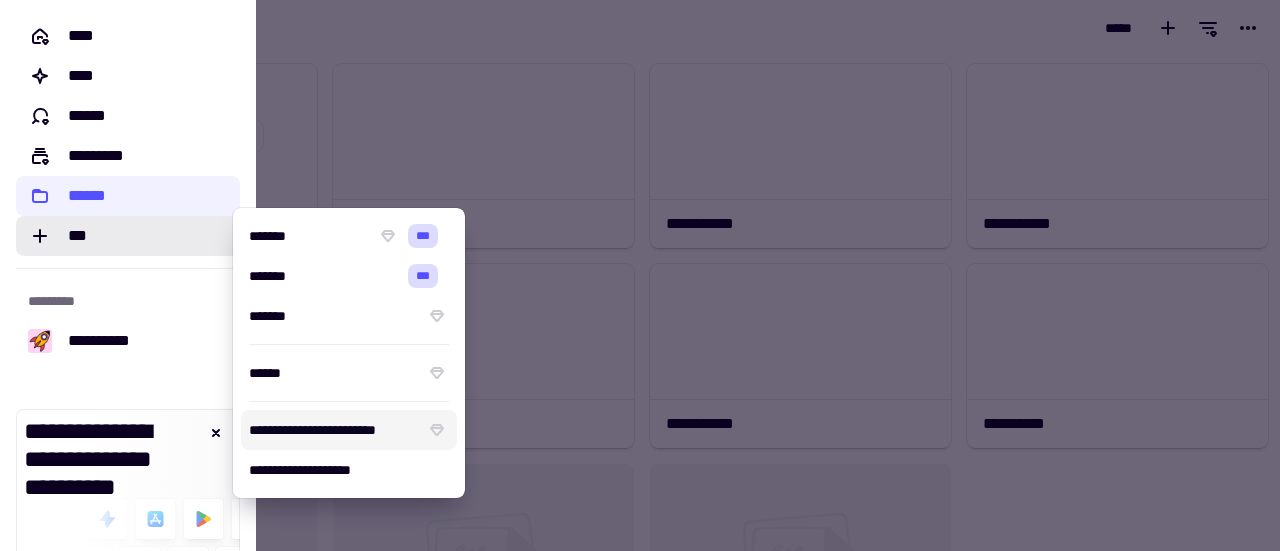 click at bounding box center [640, 275] 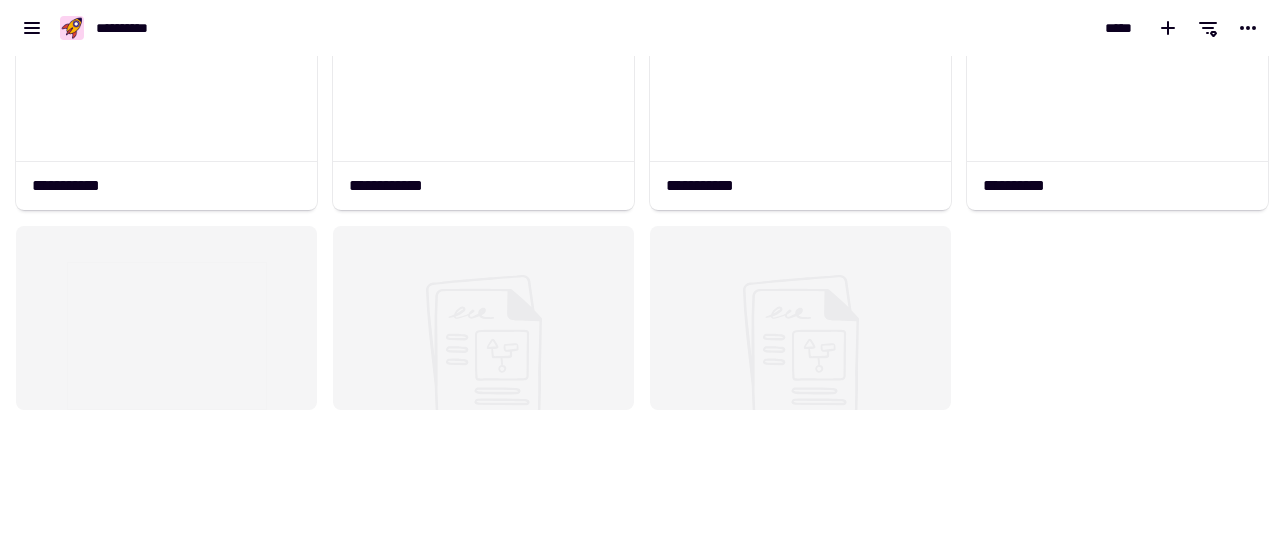 scroll, scrollTop: 238, scrollLeft: 0, axis: vertical 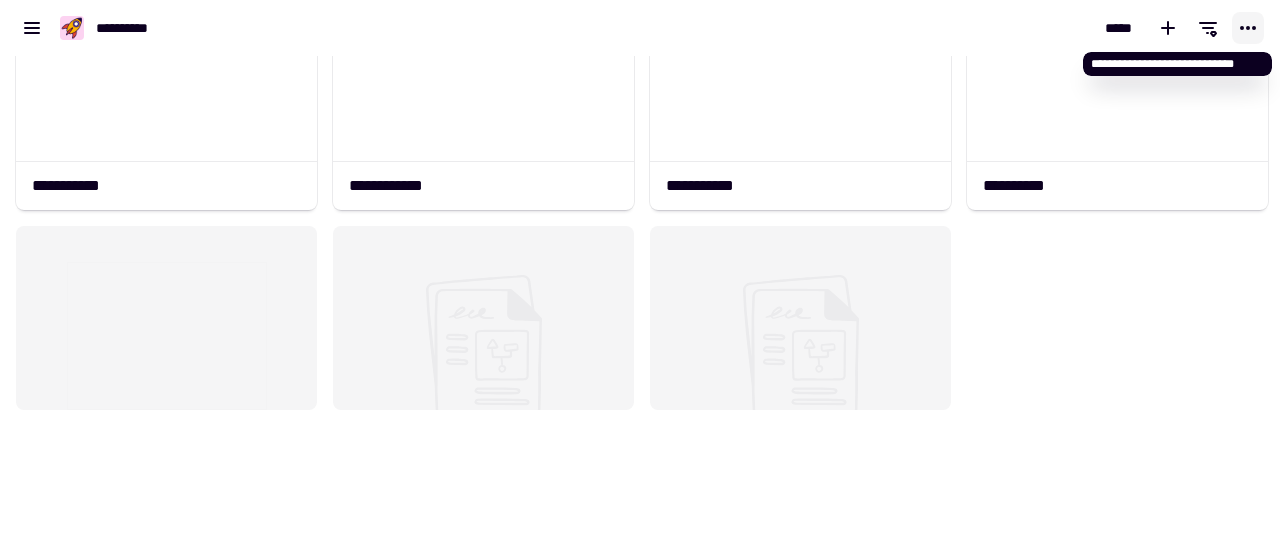 click 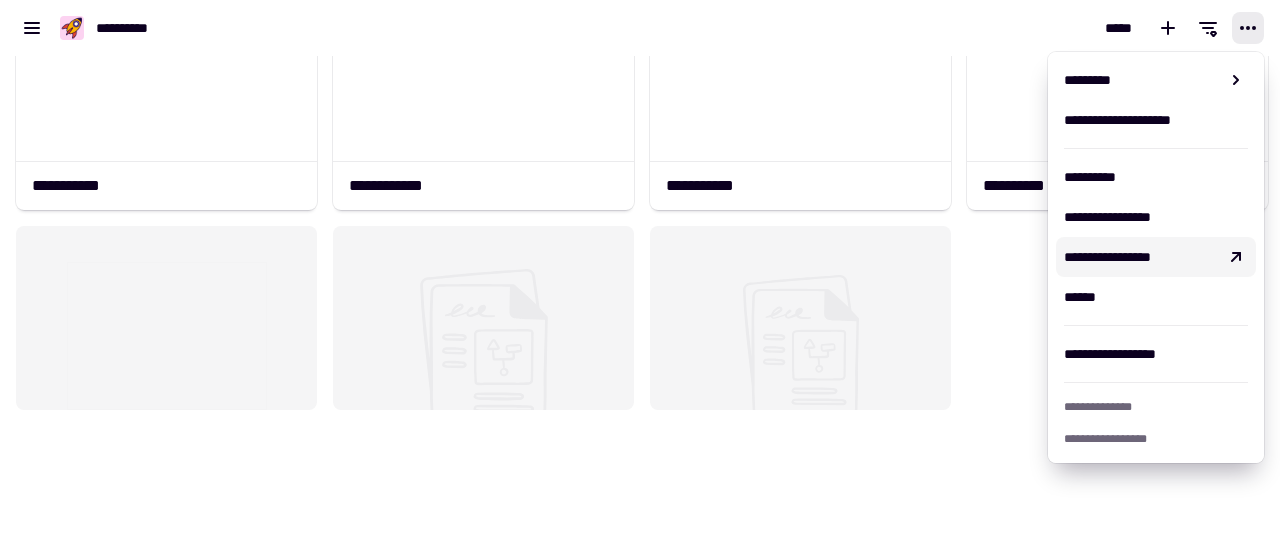 click 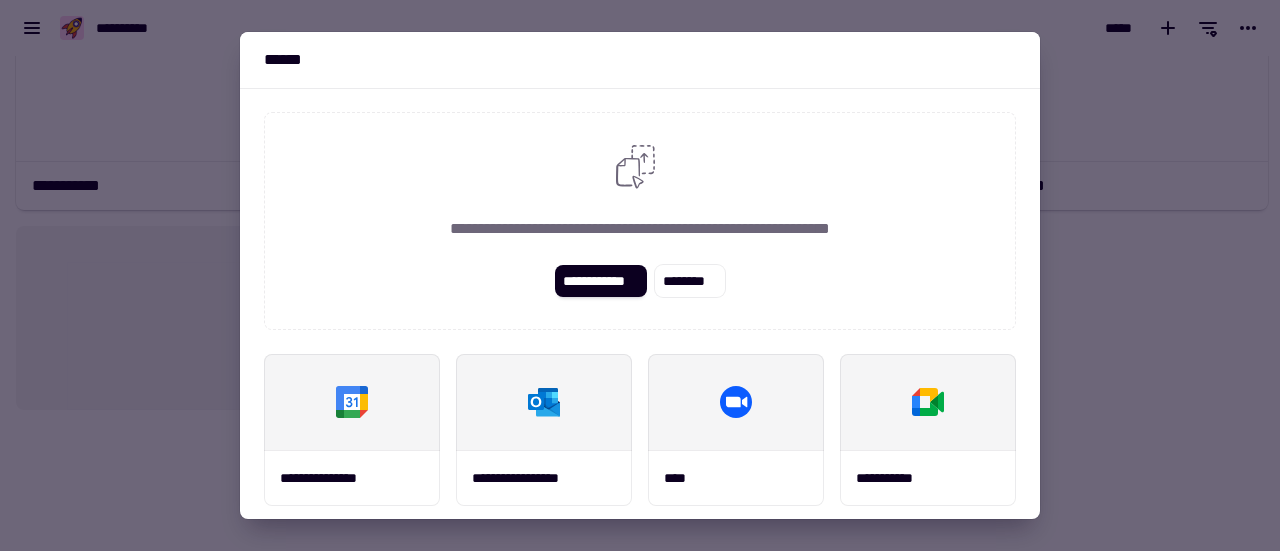 click at bounding box center [640, 275] 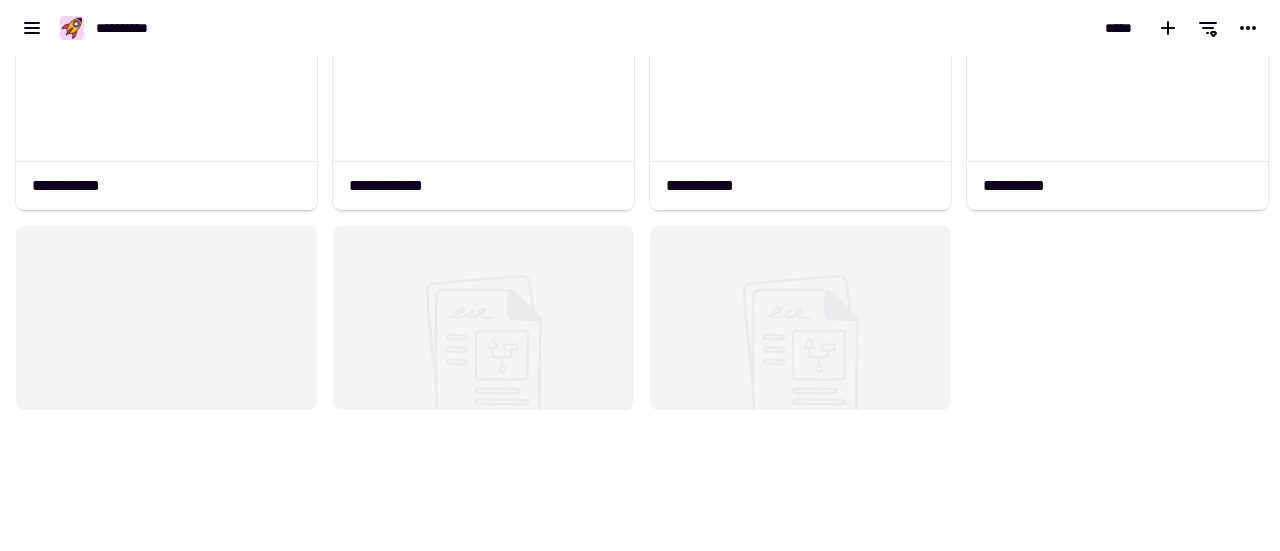 click on "**********" at bounding box center [130, 28] 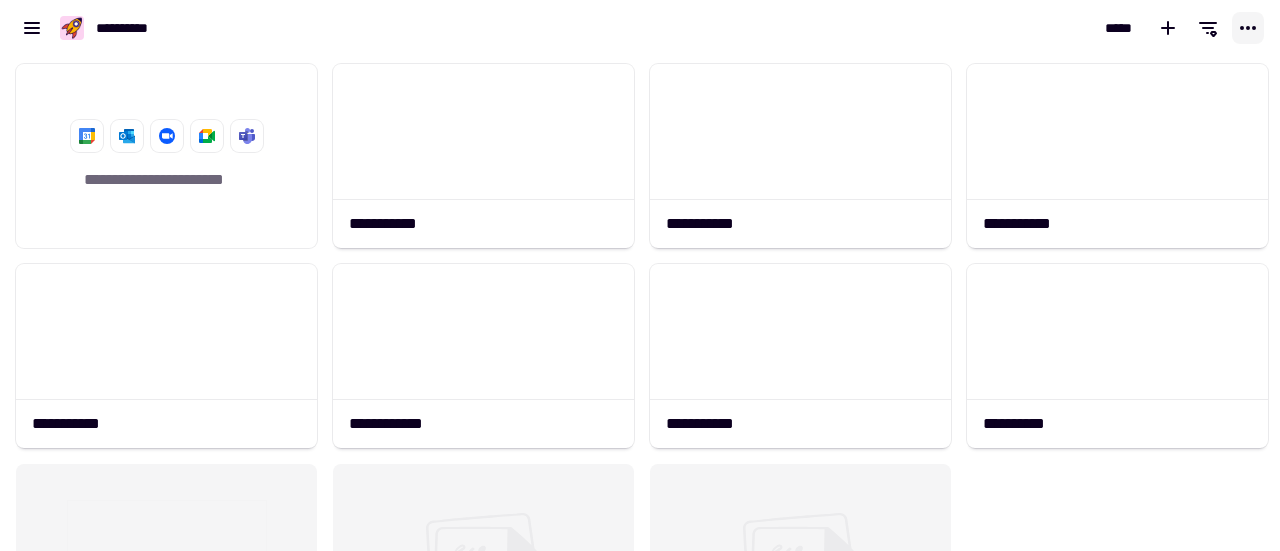 click 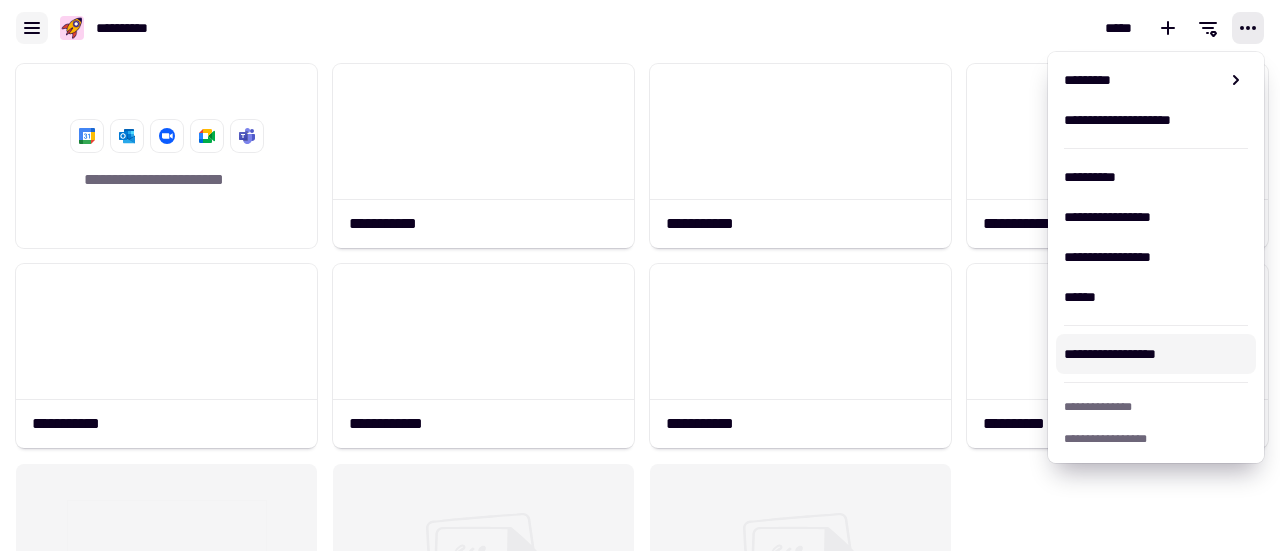click 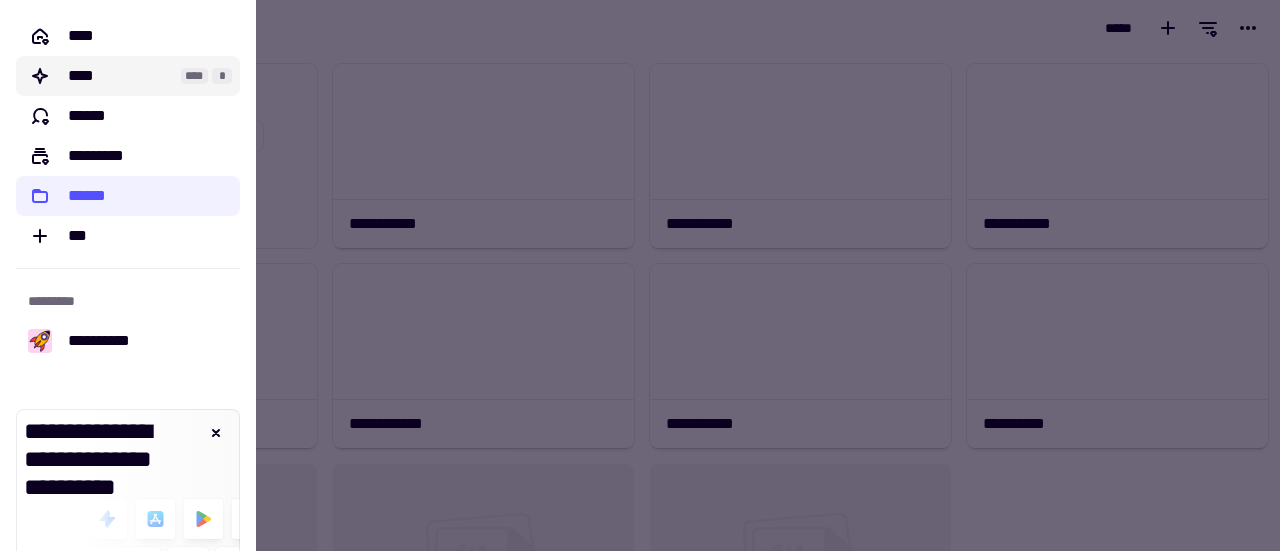 click on "****" 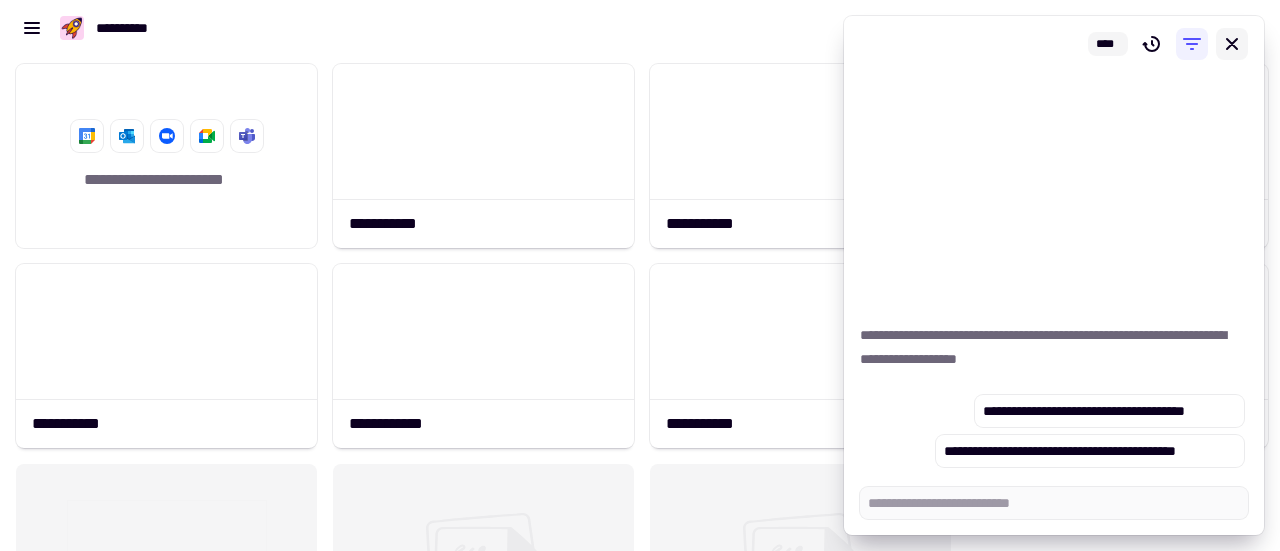 click 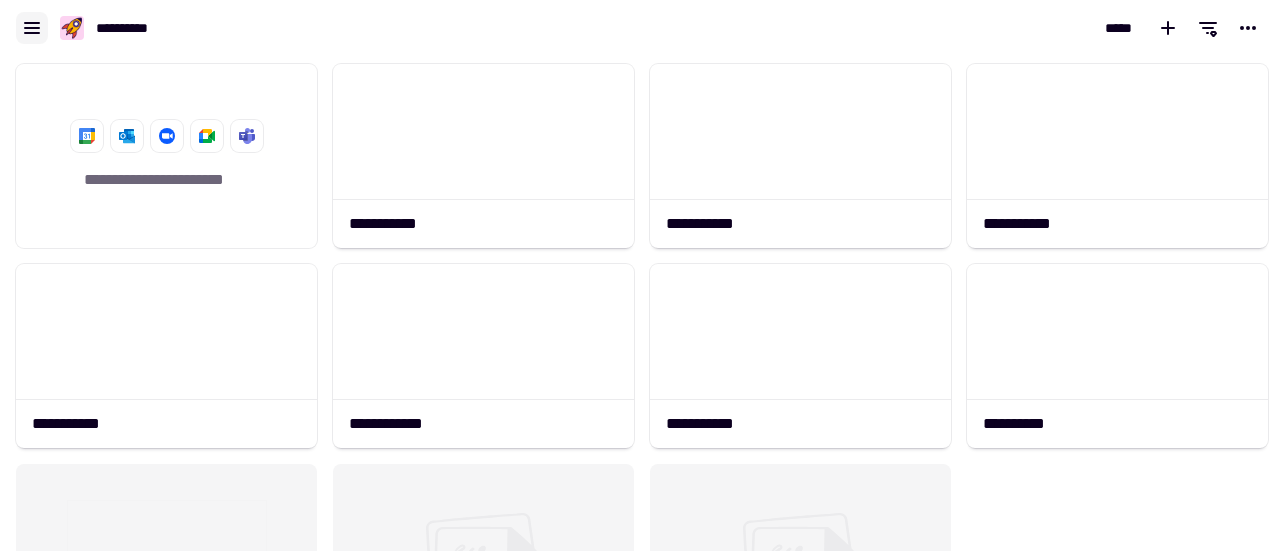 click 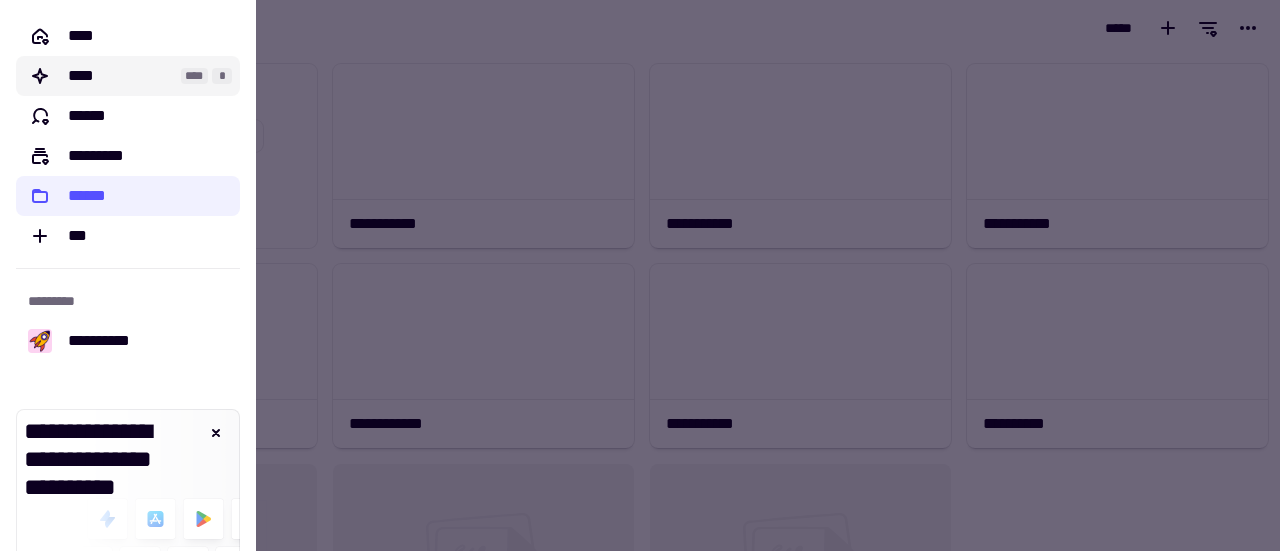 click on "****" 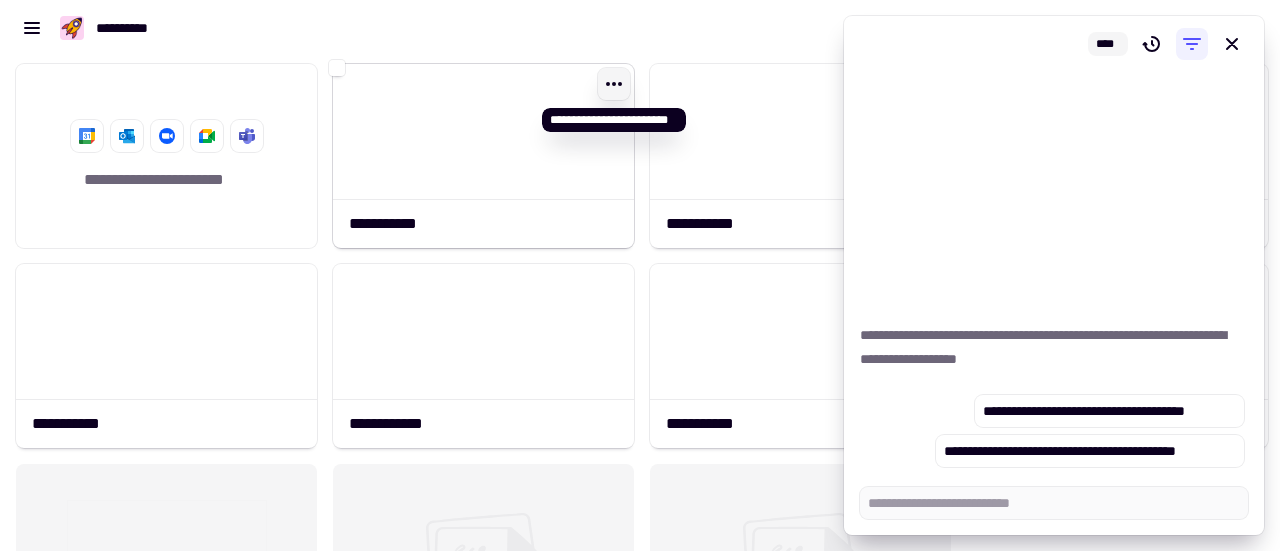 type on "*" 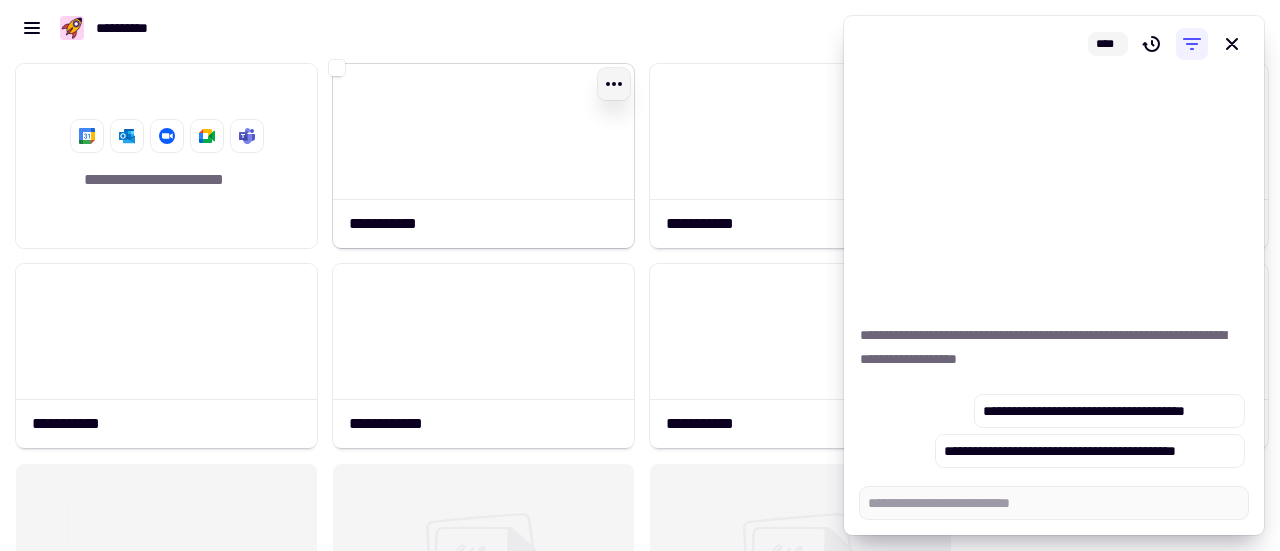 click 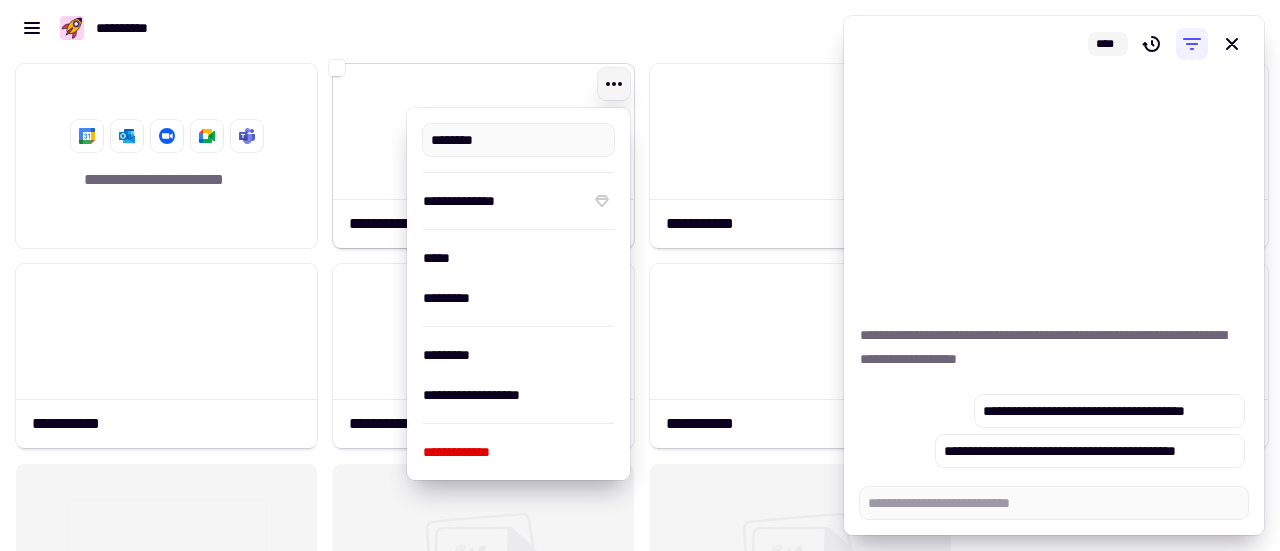 type on "**********" 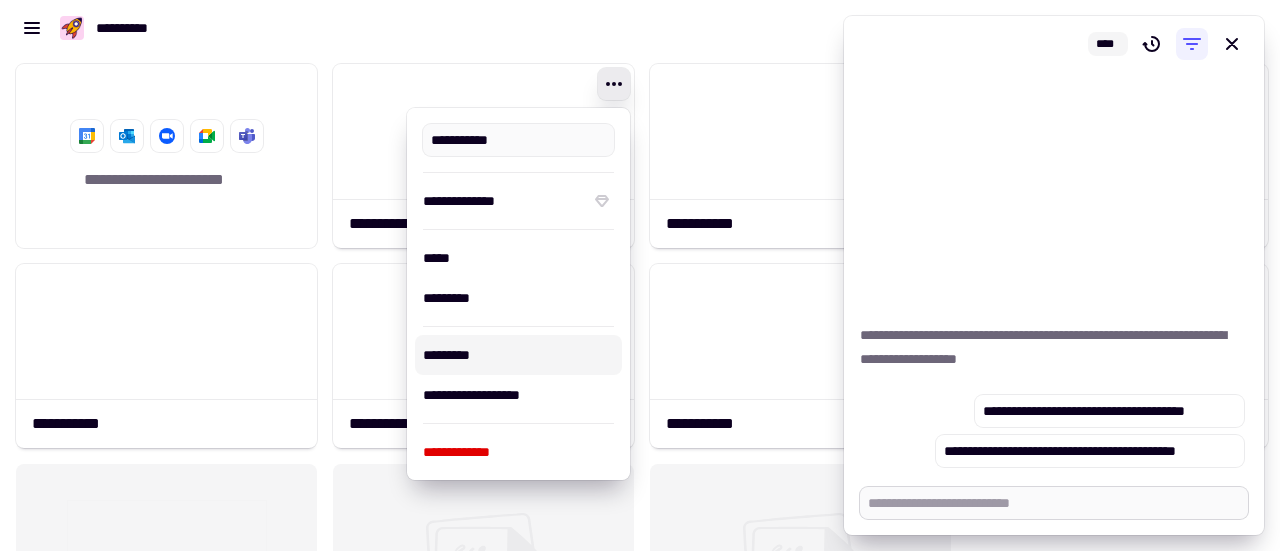 click at bounding box center [1054, 503] 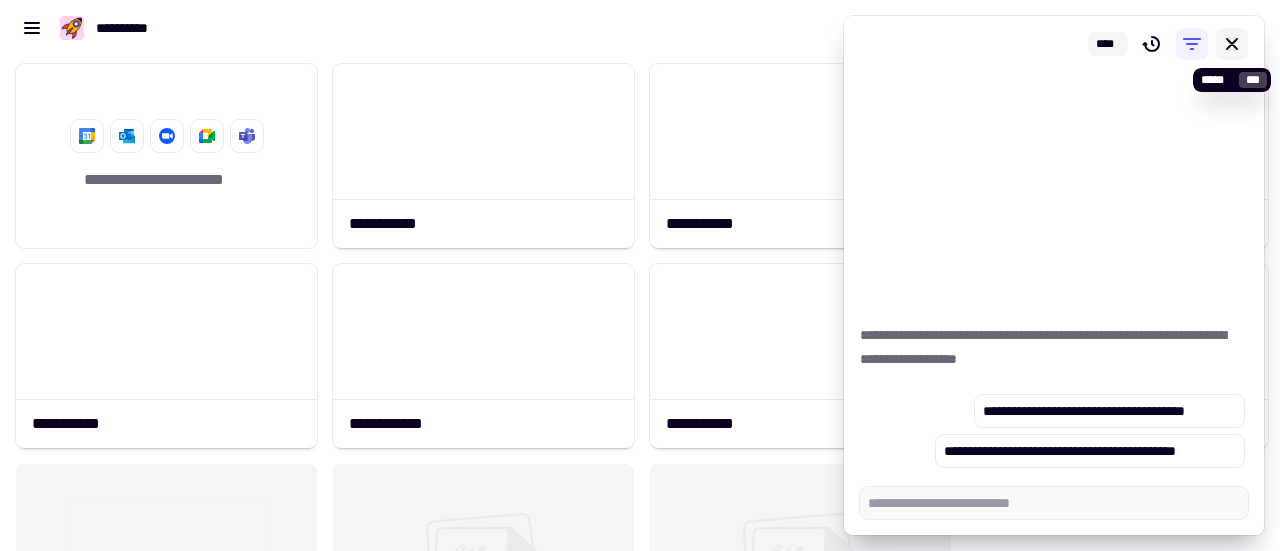 type on "*" 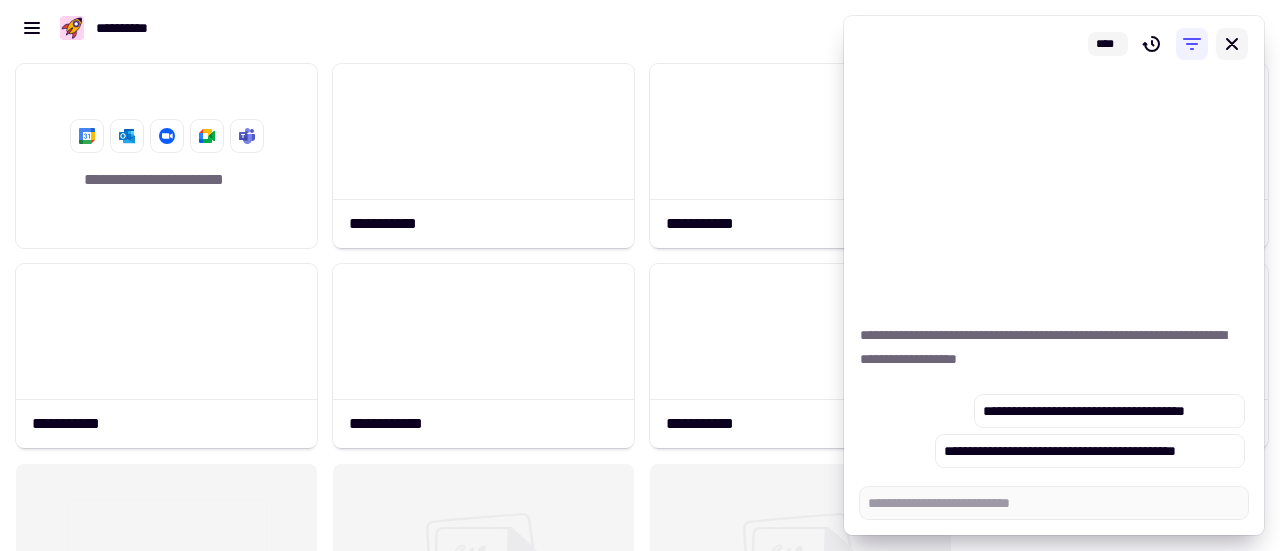 click 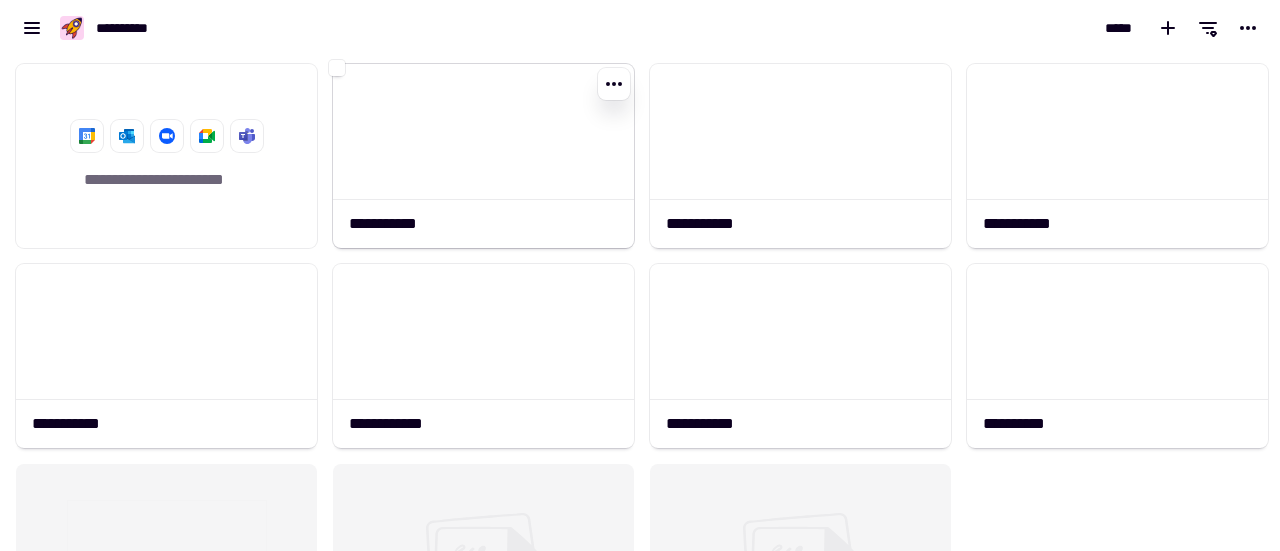 click 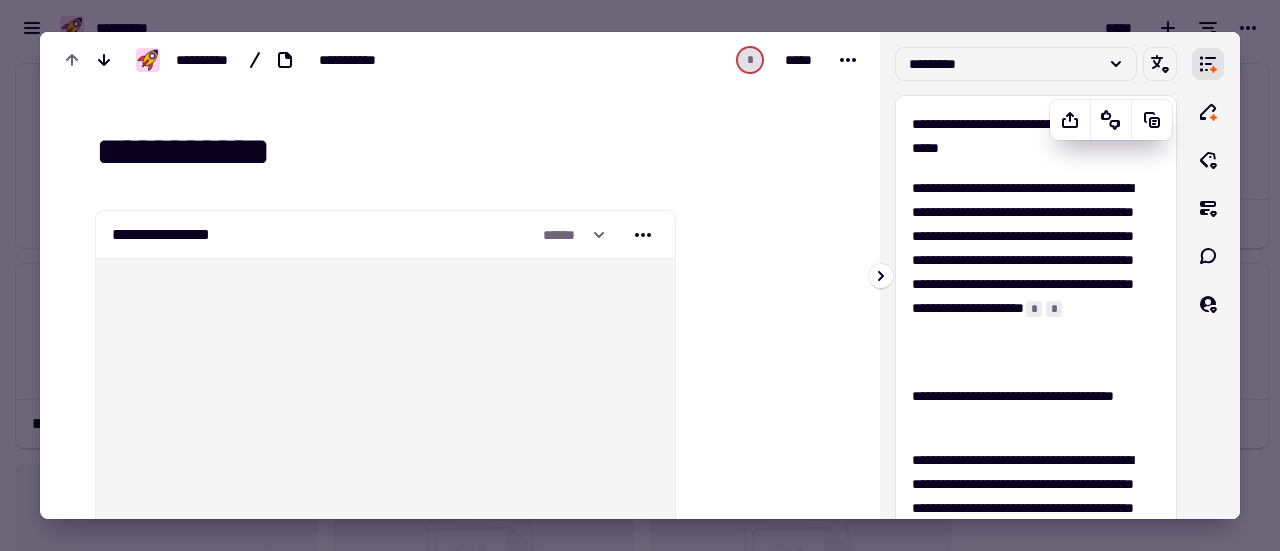 click on "**********" at bounding box center (1036, 784) 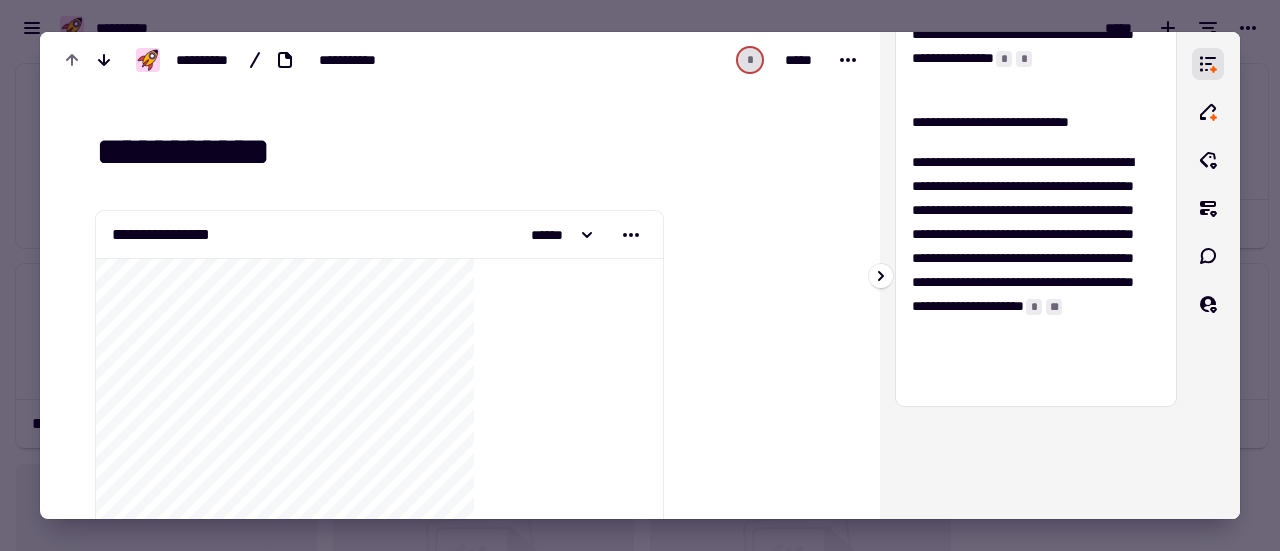 scroll, scrollTop: 1160, scrollLeft: 0, axis: vertical 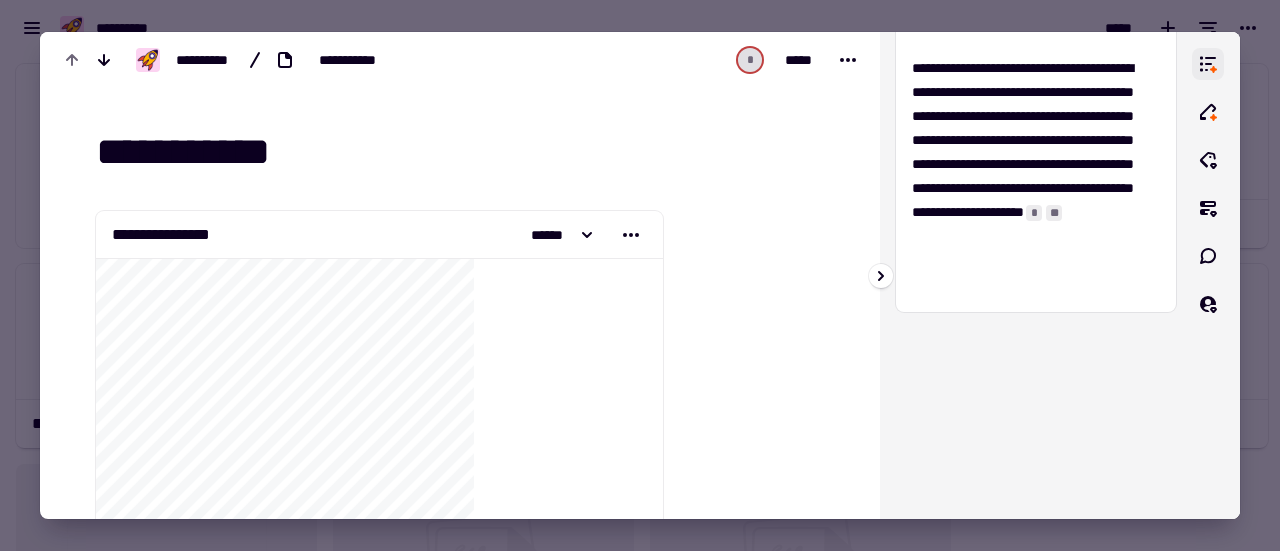 click 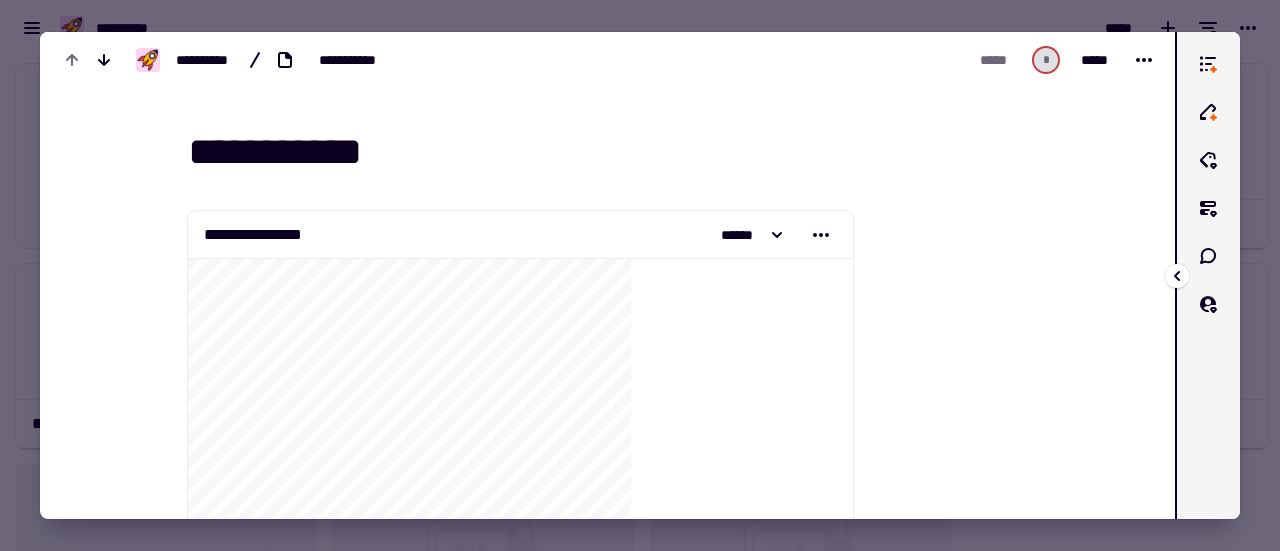 click at bounding box center (1180, 275) 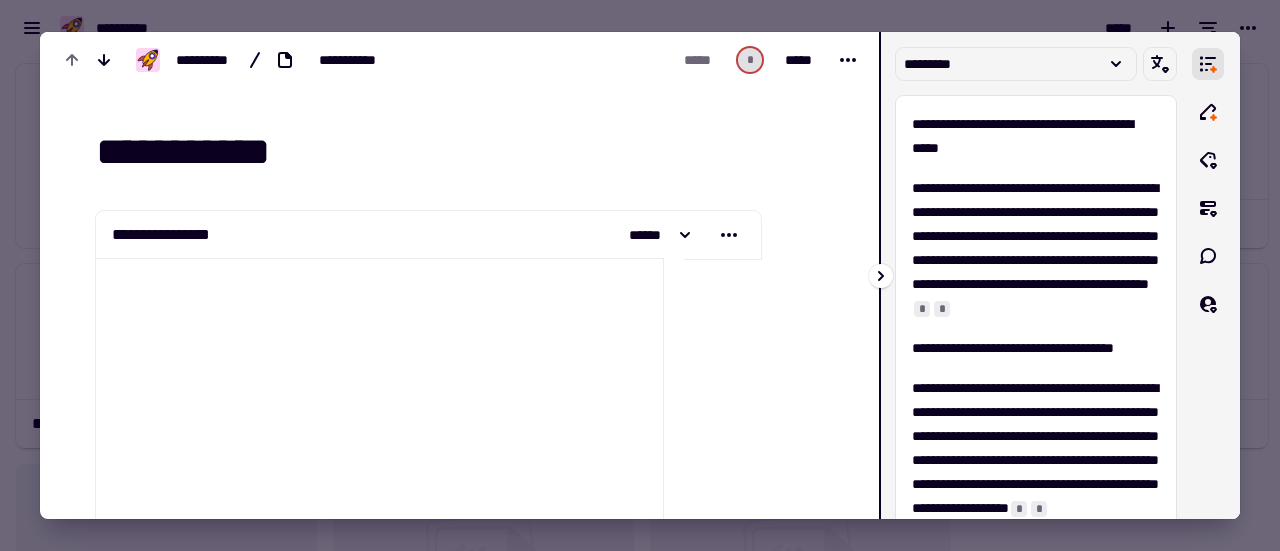 click on "**********" at bounding box center [1036, 275] 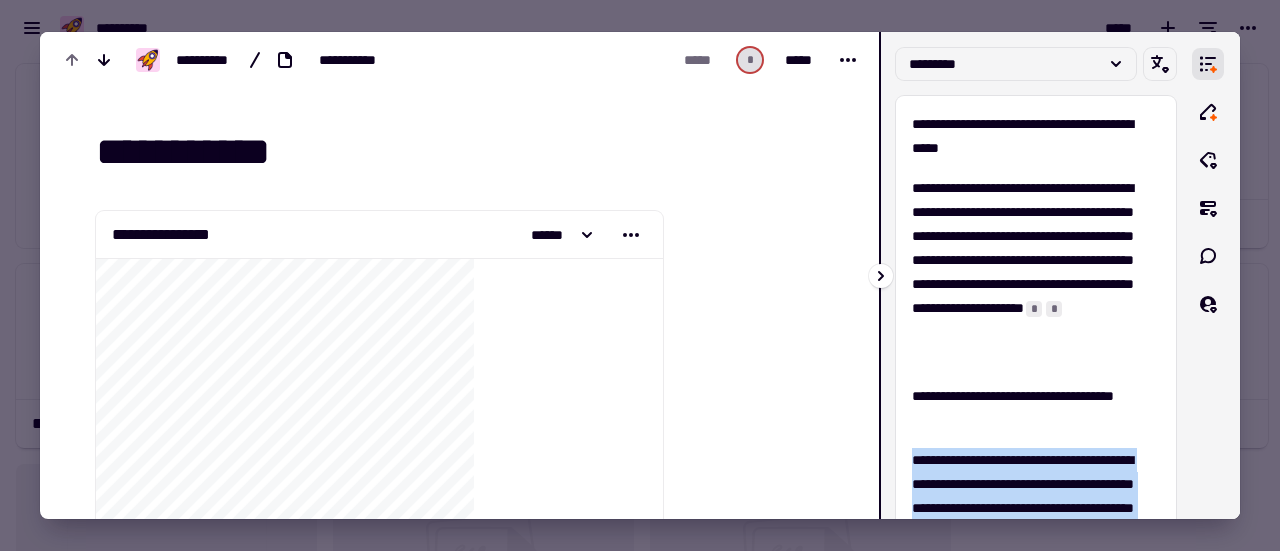 click on "**********" at bounding box center (1036, 275) 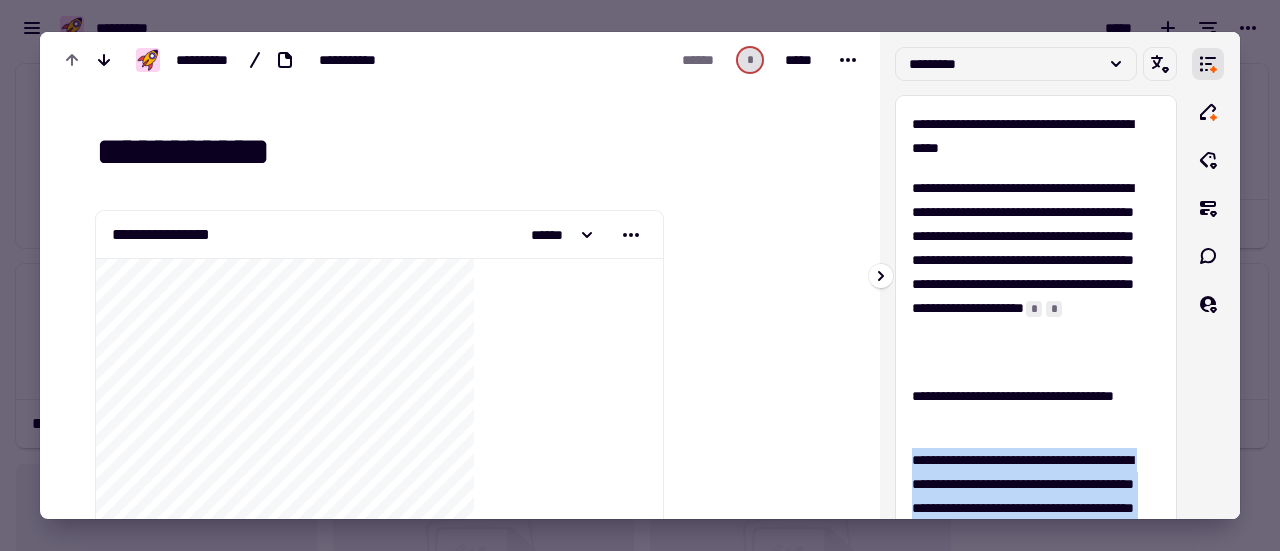 click on "**********" at bounding box center (1036, 275) 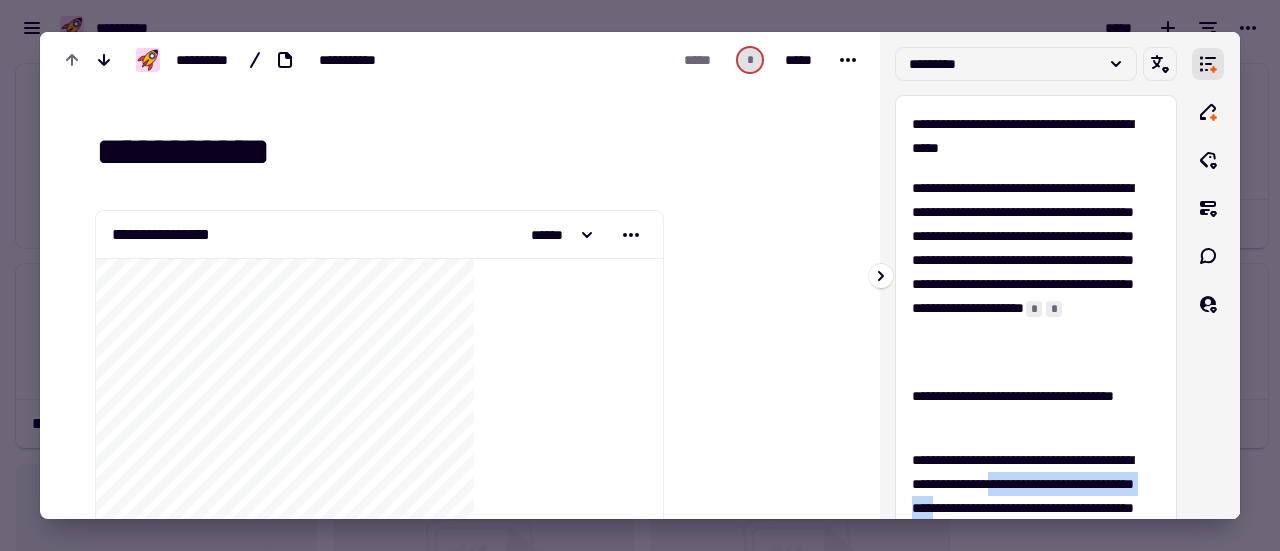 scroll, scrollTop: 1, scrollLeft: 0, axis: vertical 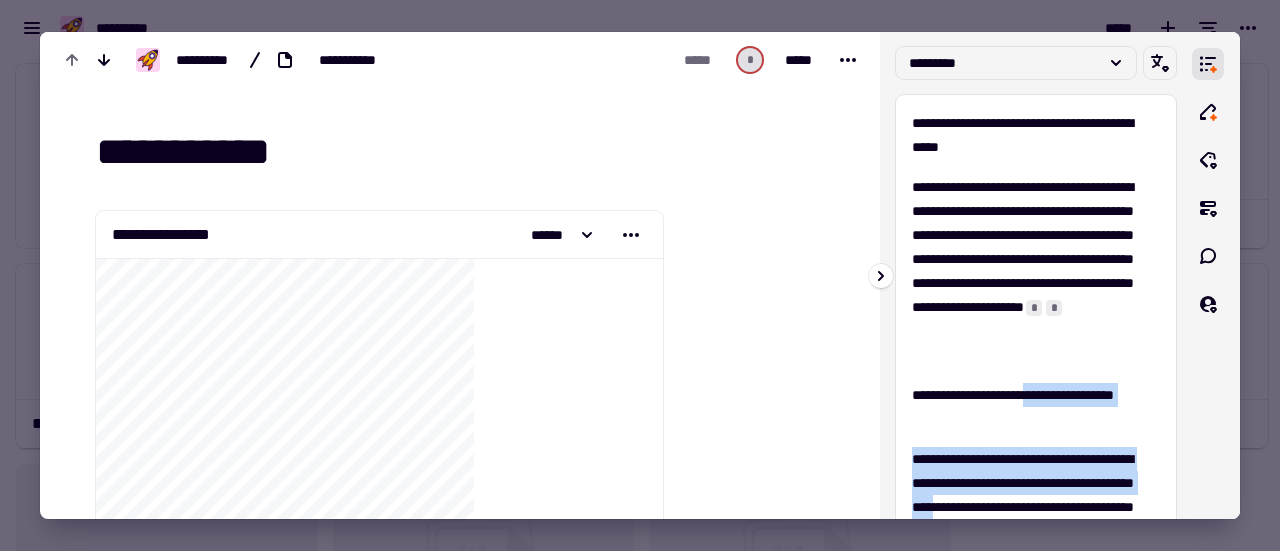 drag, startPoint x: 1170, startPoint y: 506, endPoint x: 1172, endPoint y: 348, distance: 158.01266 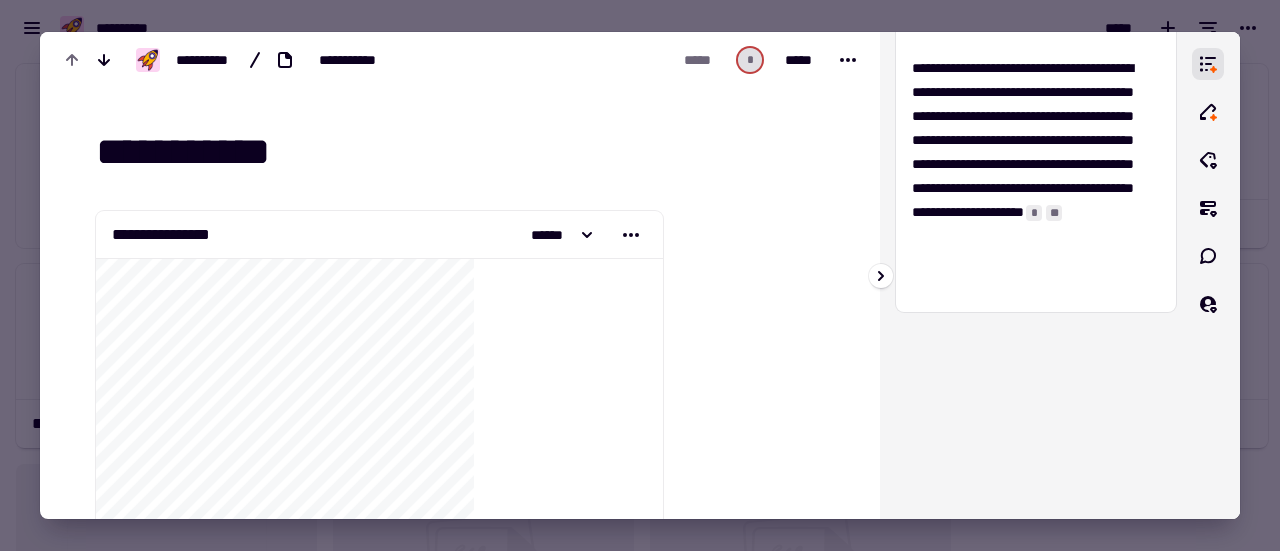 scroll, scrollTop: 1160, scrollLeft: 0, axis: vertical 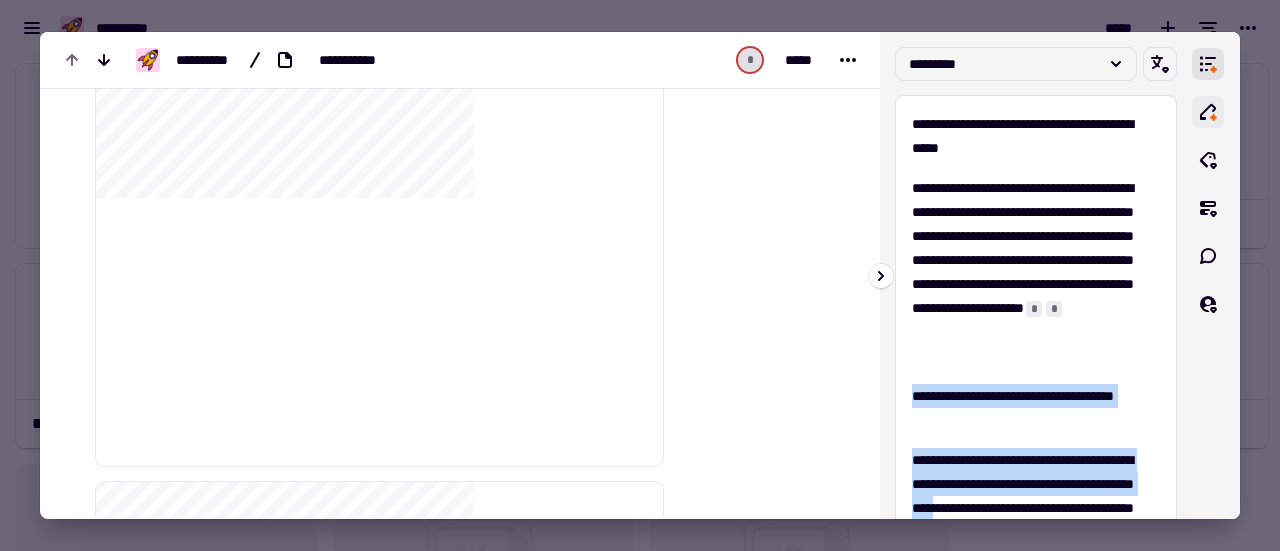 click 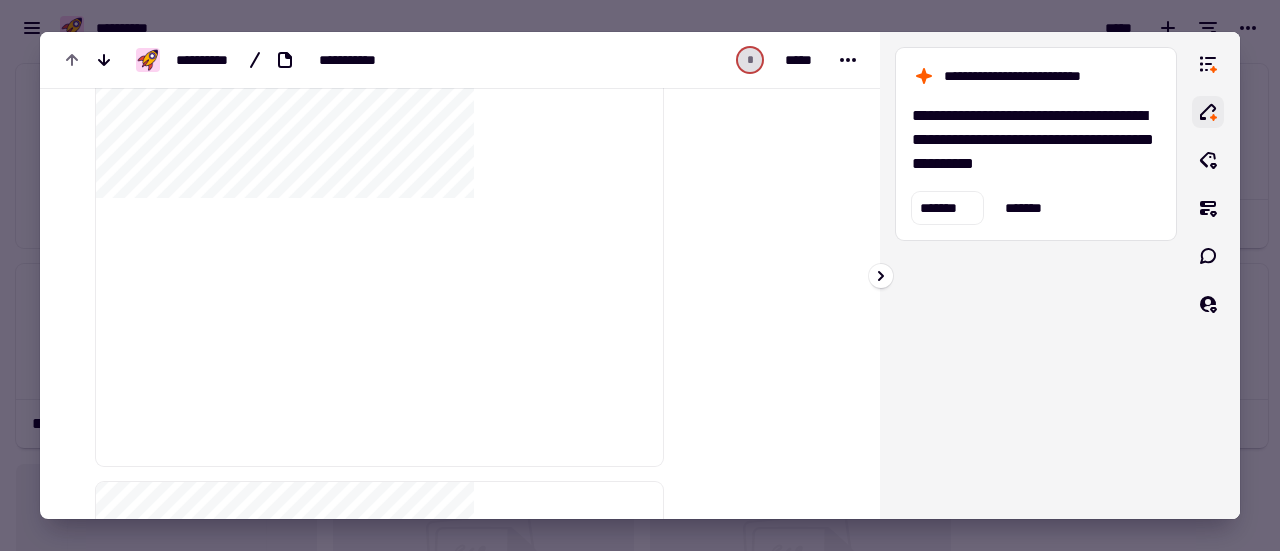 click 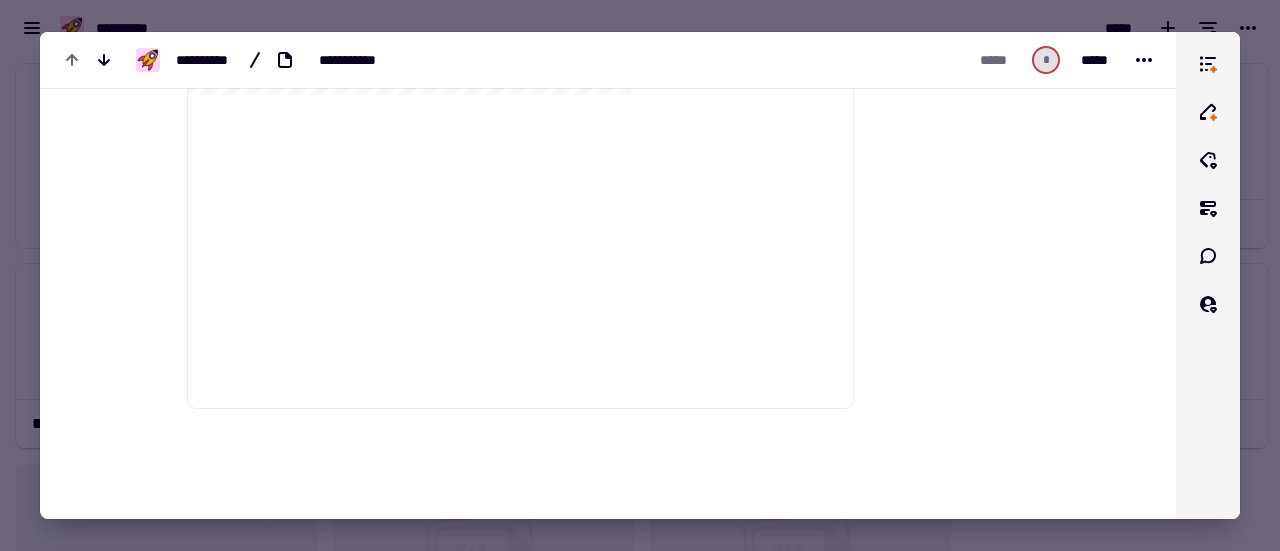 scroll, scrollTop: 6669, scrollLeft: 0, axis: vertical 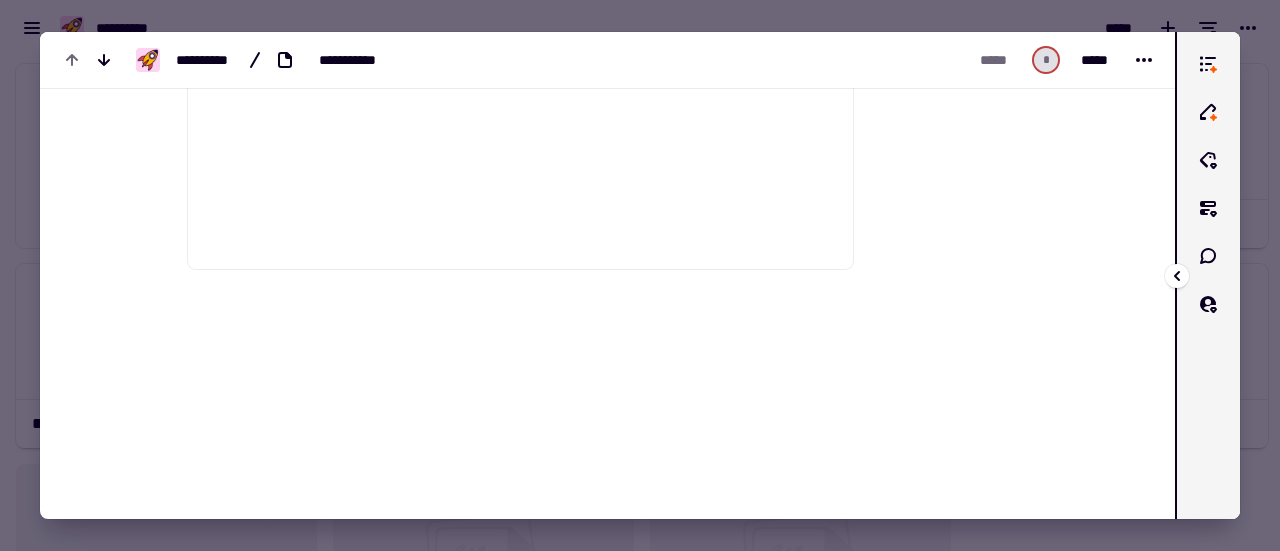 click at bounding box center (1180, 275) 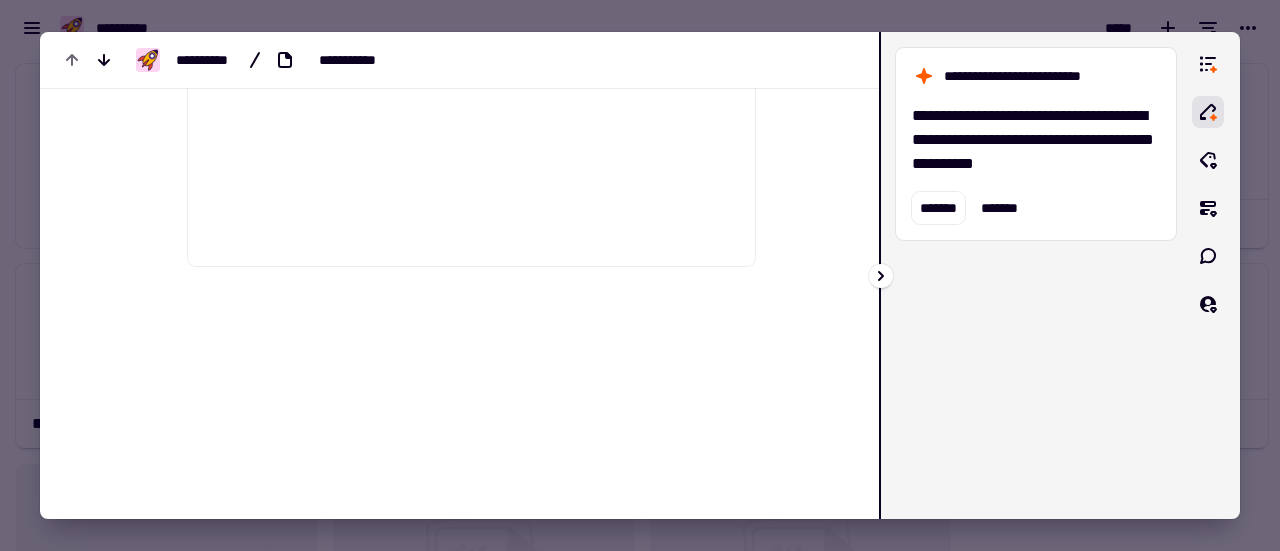 click on "**********" at bounding box center (1036, 144) 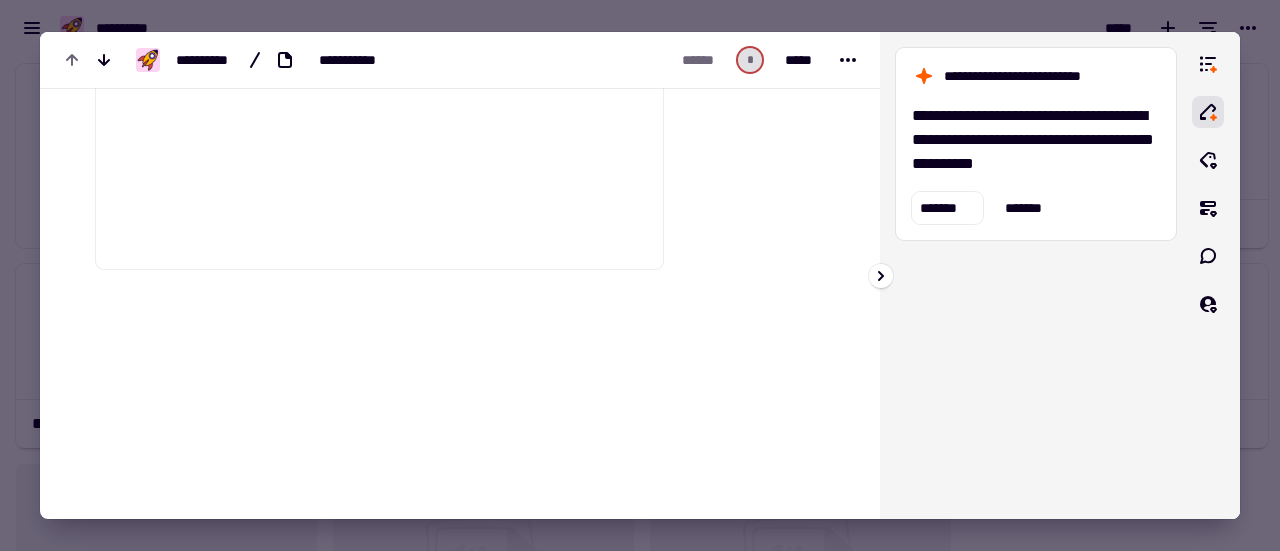 click on "**********" at bounding box center (1036, 275) 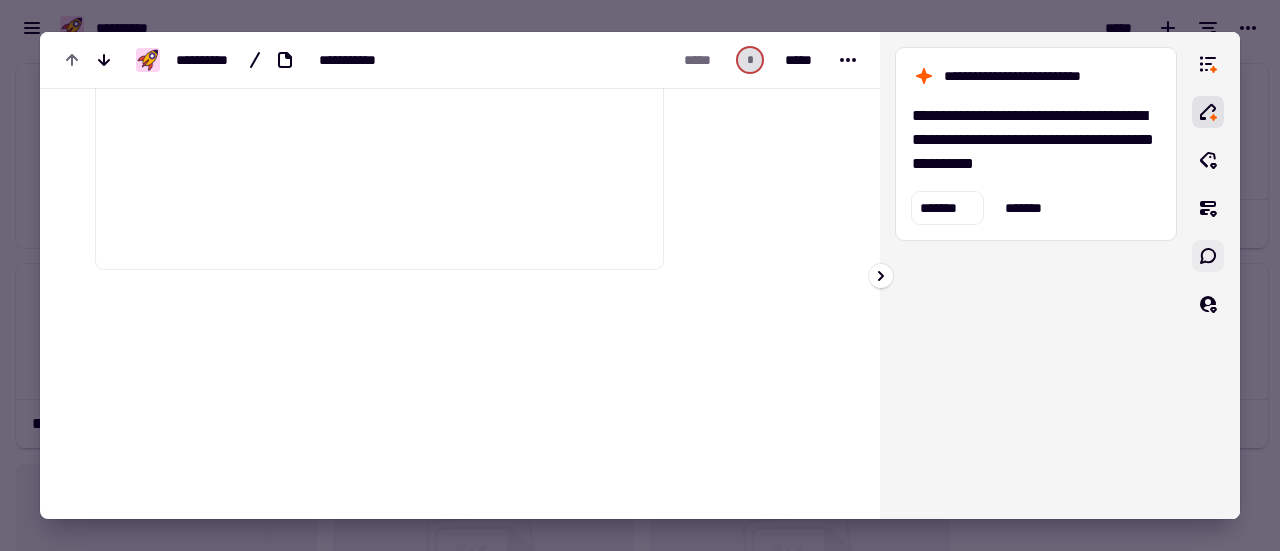 click 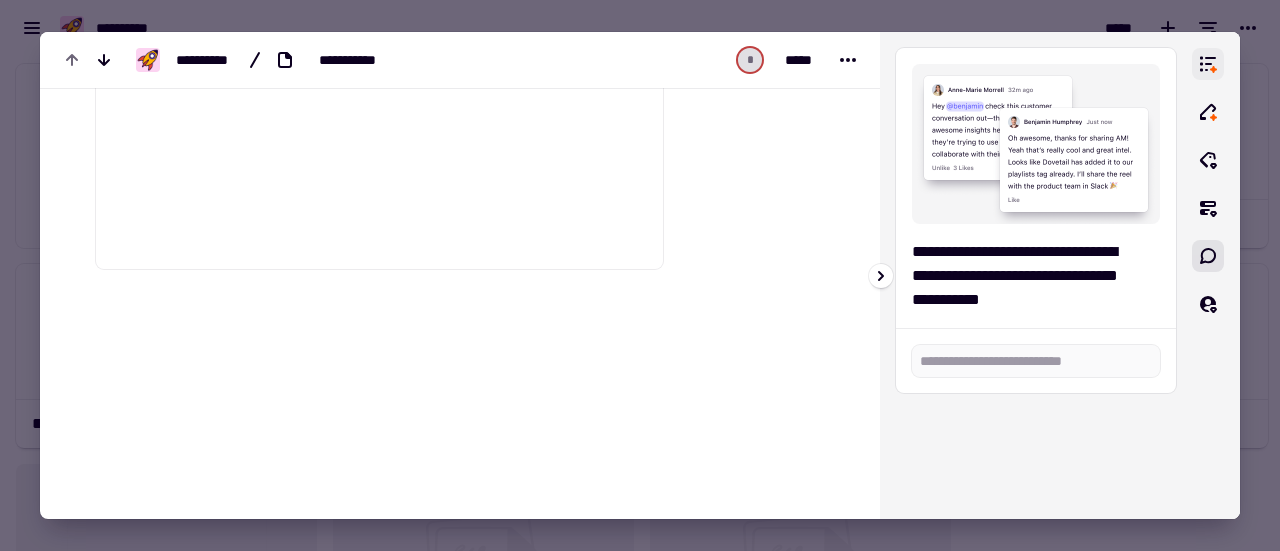 click 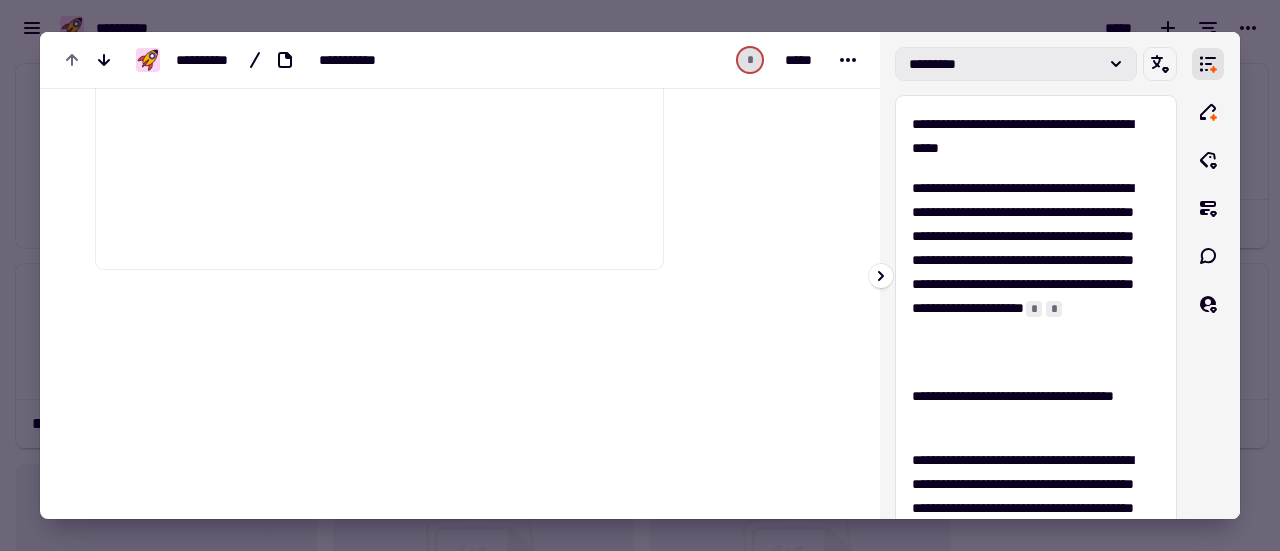 click 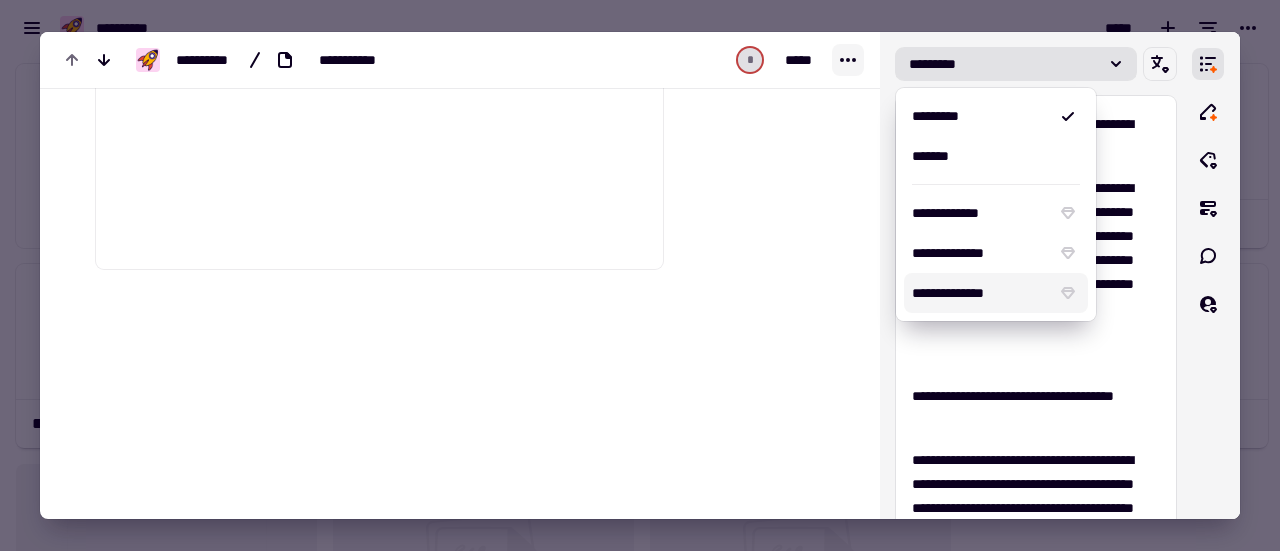 click 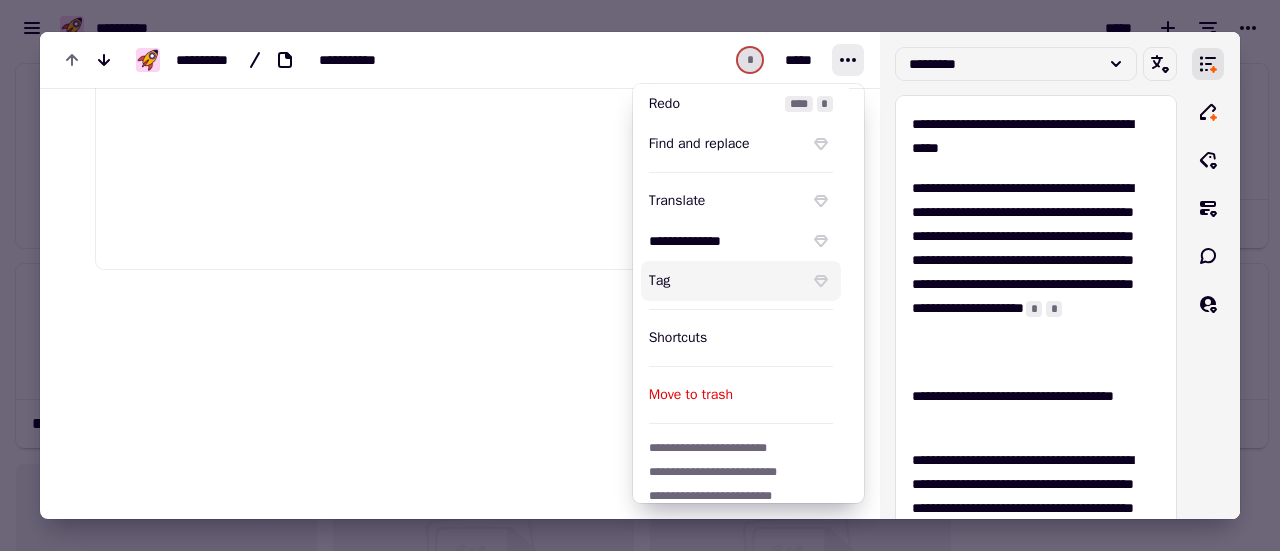 scroll, scrollTop: 178, scrollLeft: 0, axis: vertical 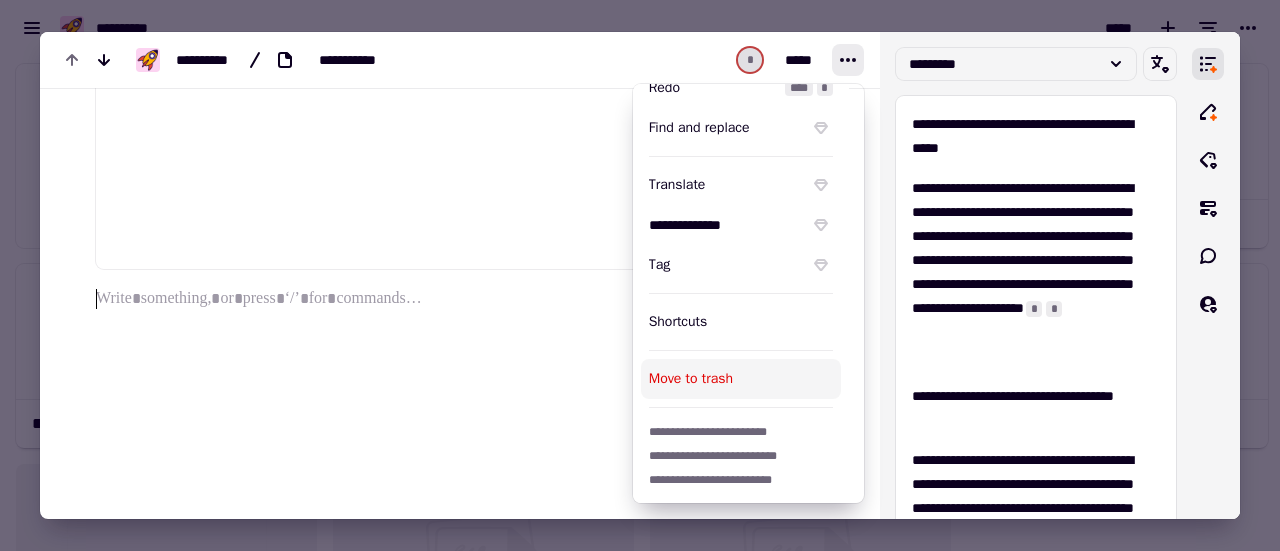 click at bounding box center (385, 411) 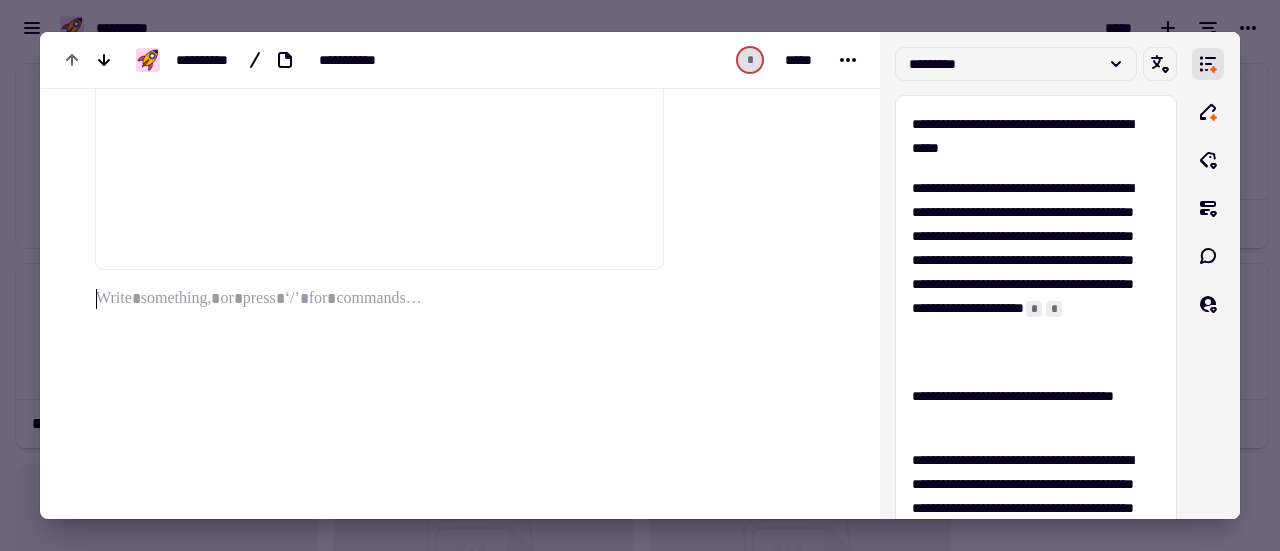 click at bounding box center (385, 411) 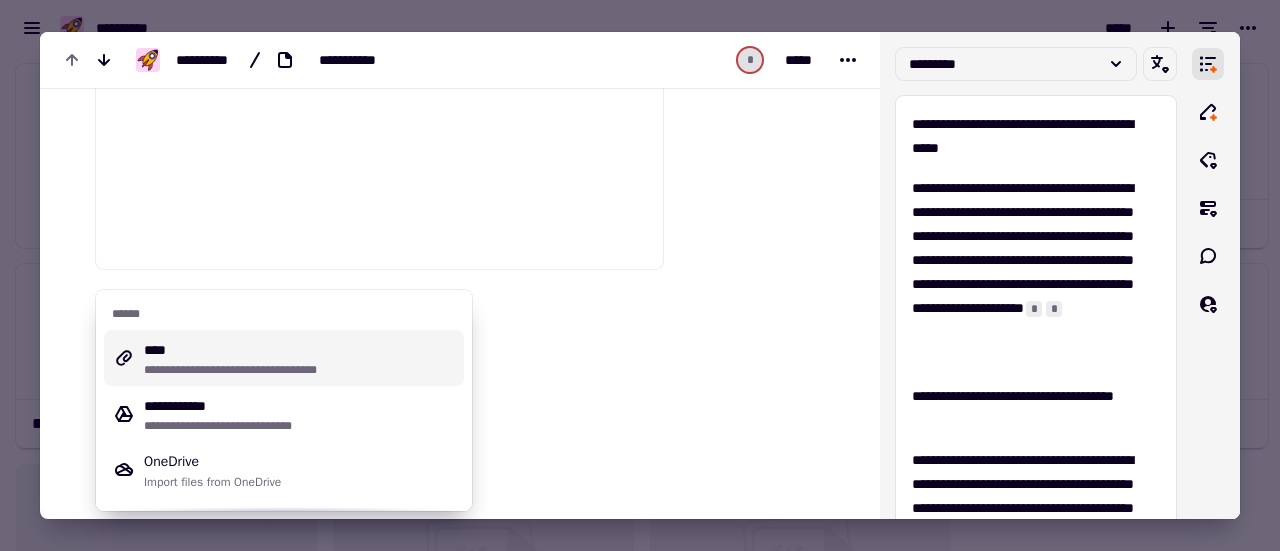 click on "**********" at bounding box center [373, -2497] 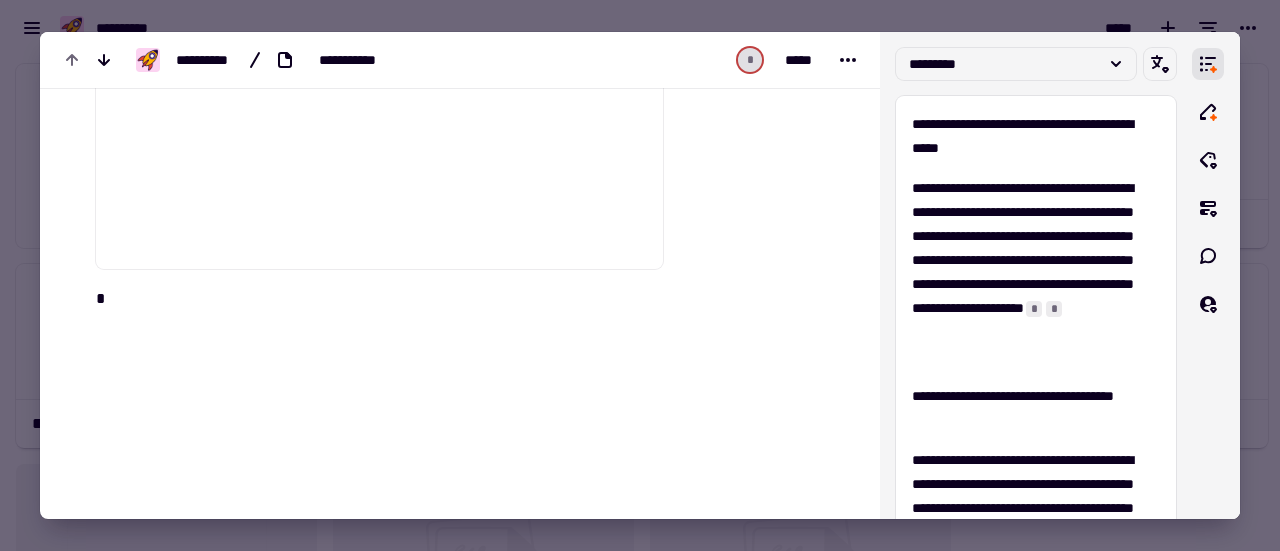 type 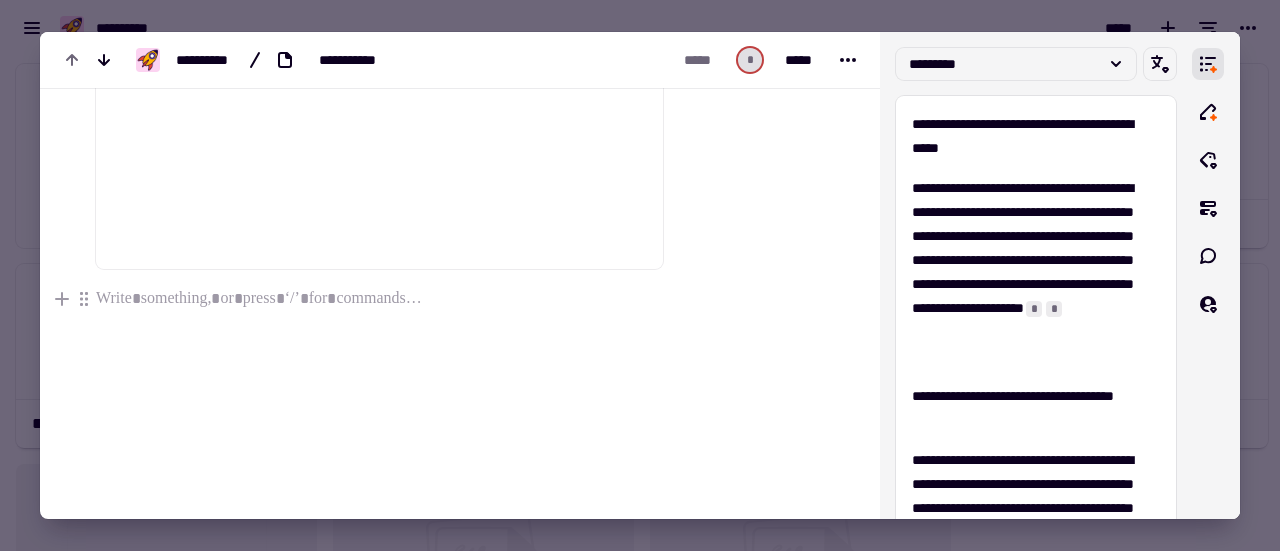 click at bounding box center [379, 299] 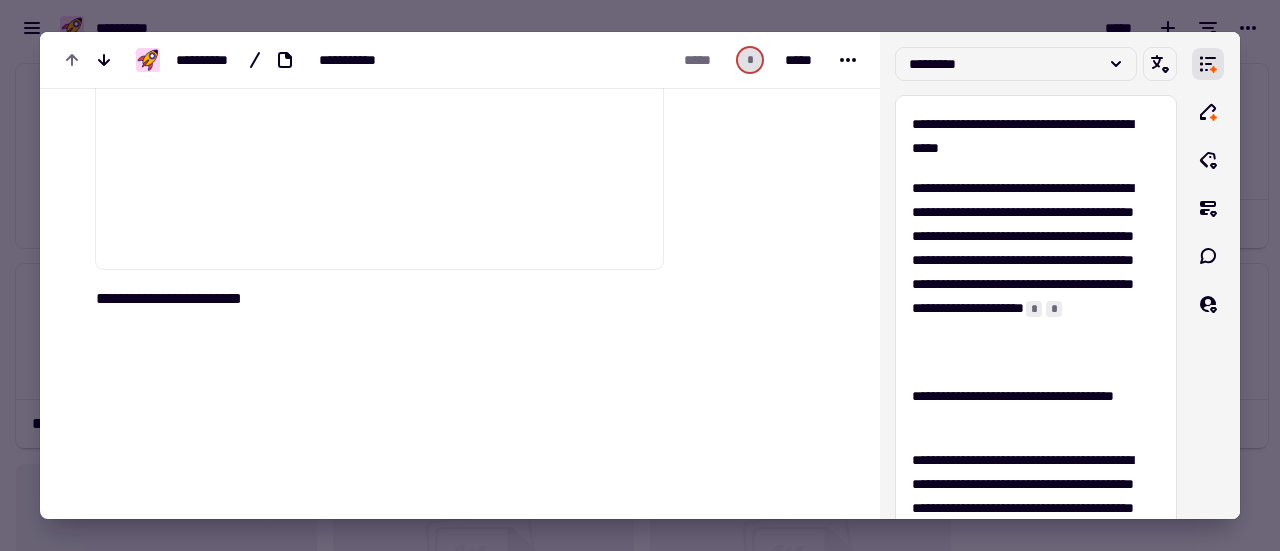 click on "**********" at bounding box center [373, -2497] 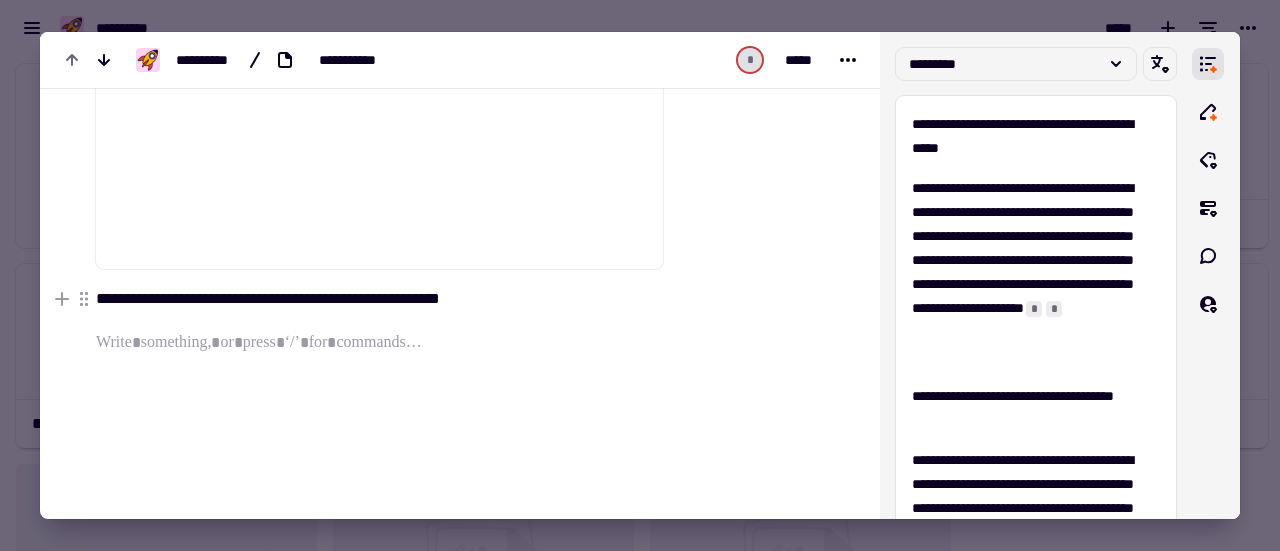 click on "**********" at bounding box center [379, 299] 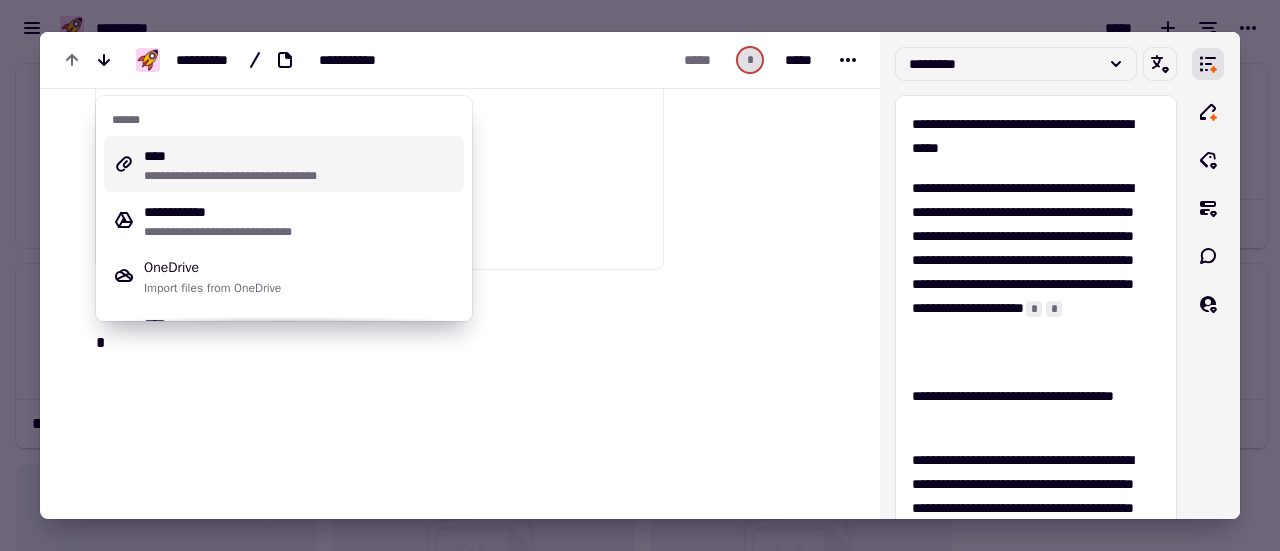 click on "**********" at bounding box center (373, -2453) 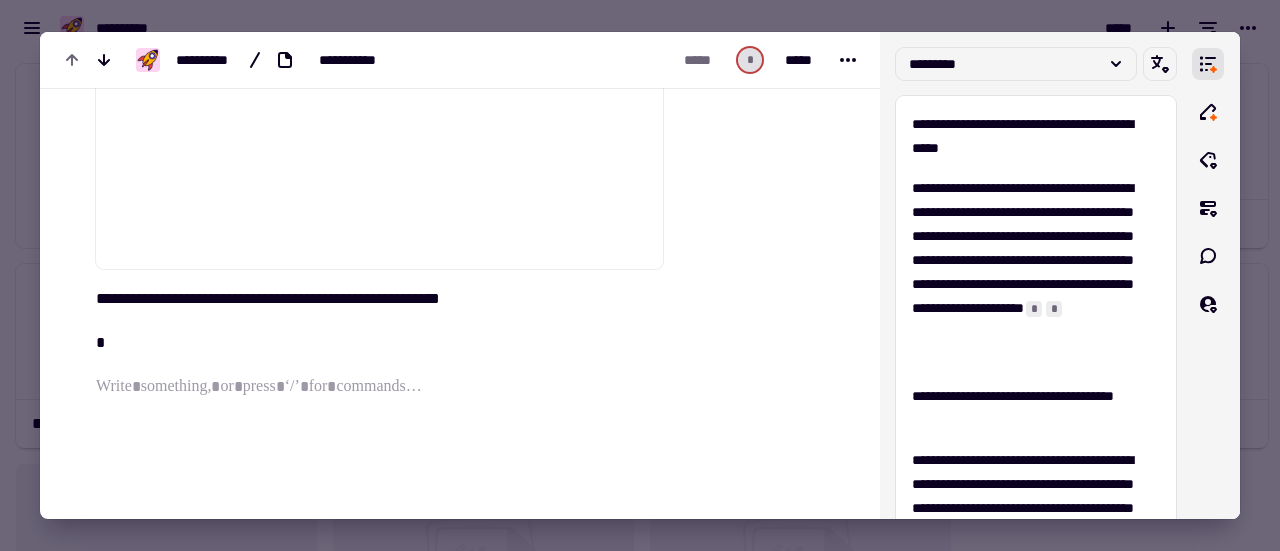 click on "**********" at bounding box center (373, -2453) 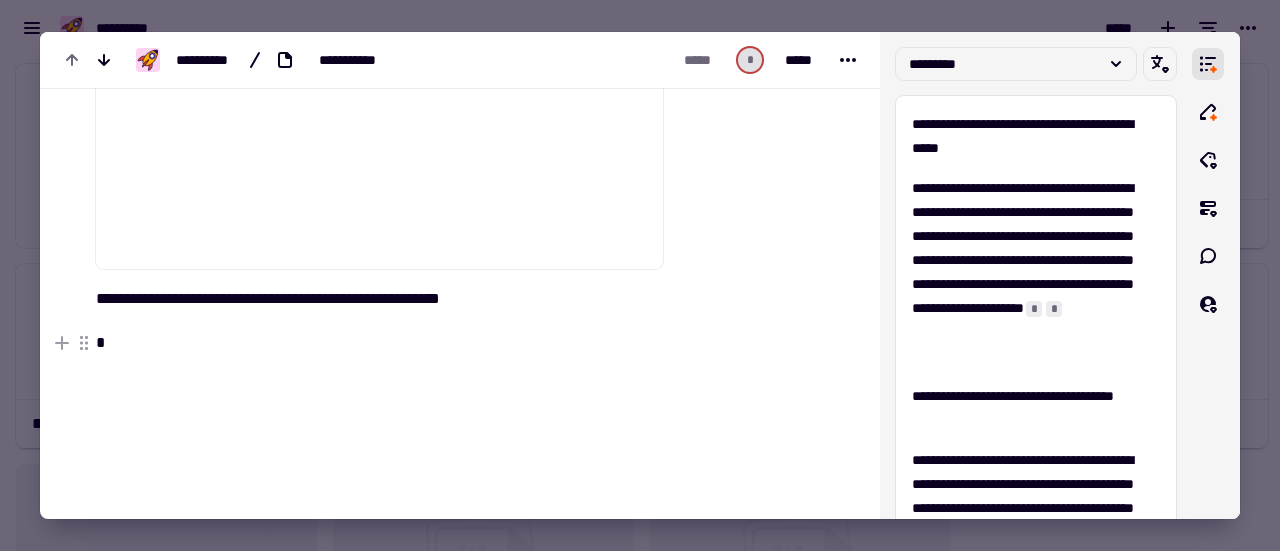 click on "*" at bounding box center (379, 343) 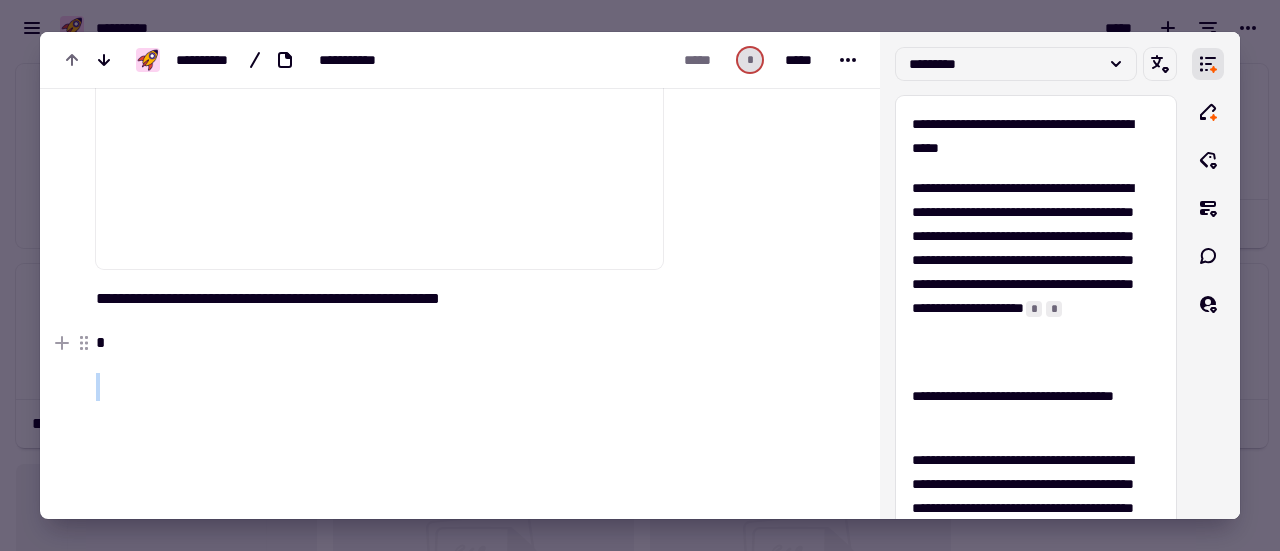 click on "*" at bounding box center (379, 343) 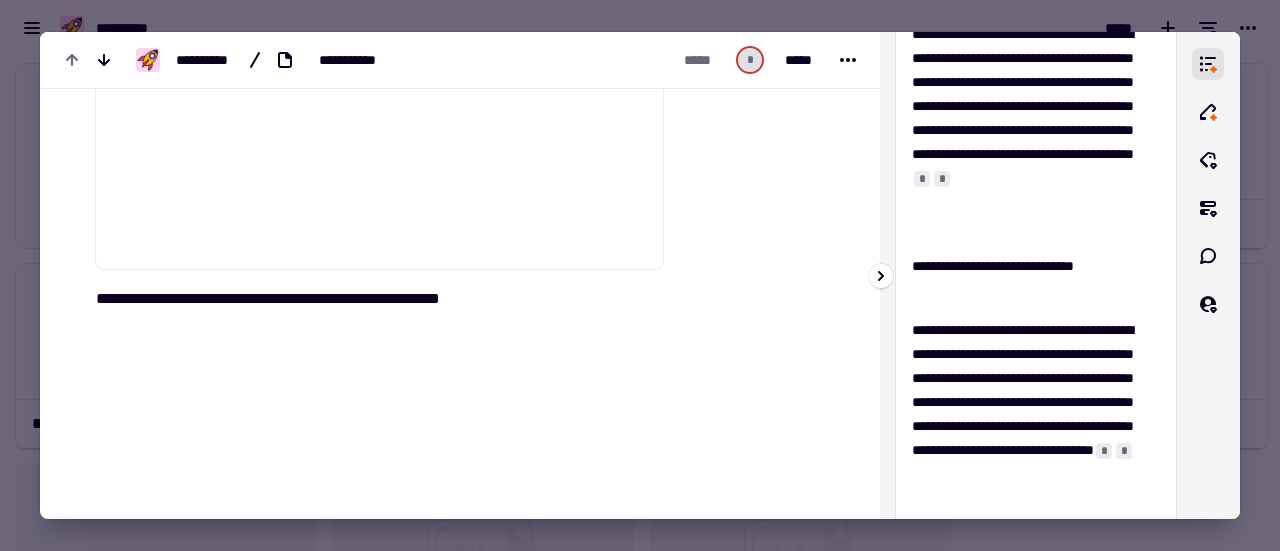 scroll, scrollTop: 426, scrollLeft: 0, axis: vertical 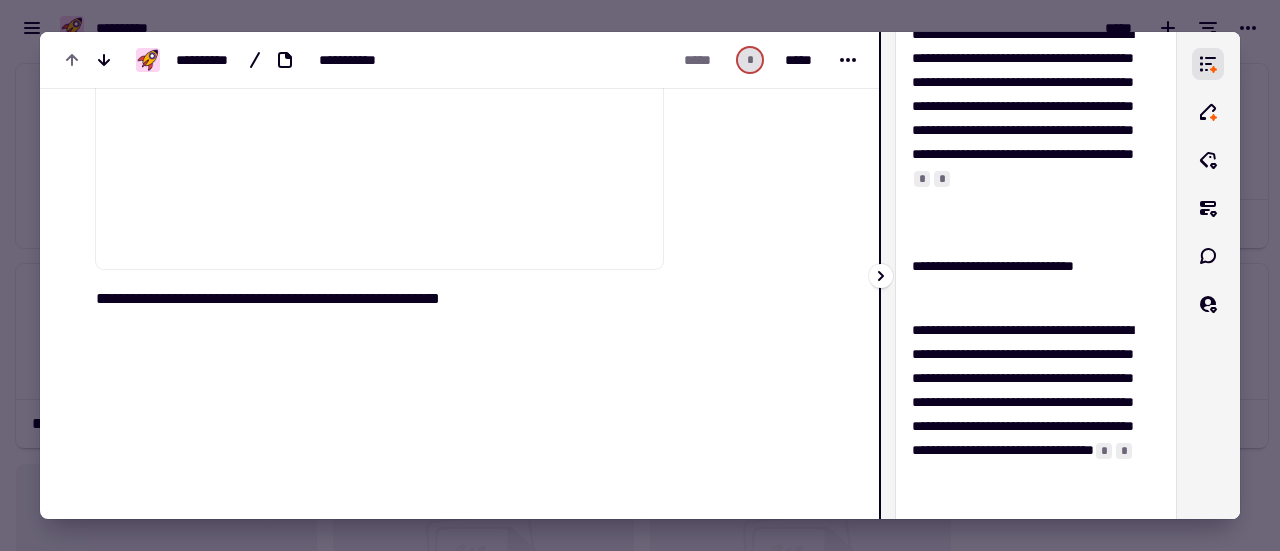 click at bounding box center [884, 275] 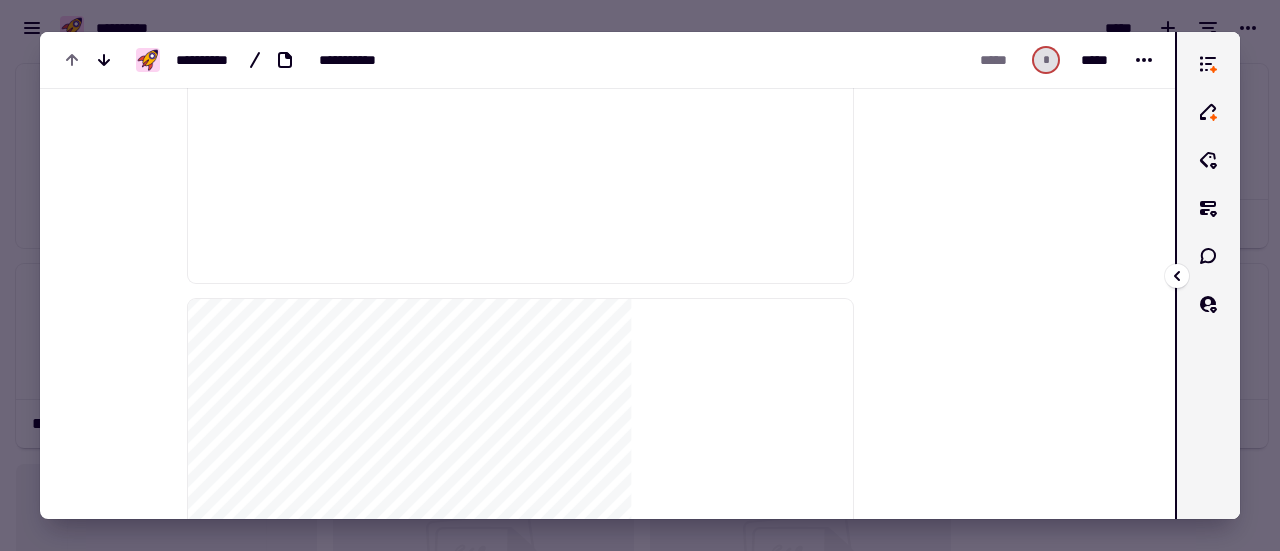 click at bounding box center (1180, 275) 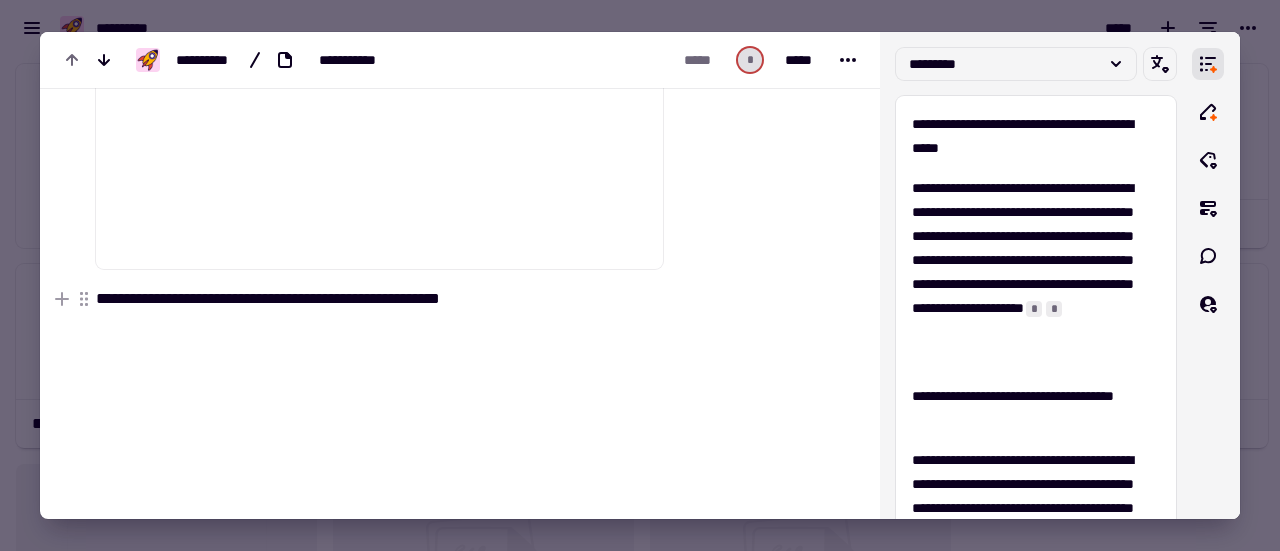 click on "**********" at bounding box center (379, 299) 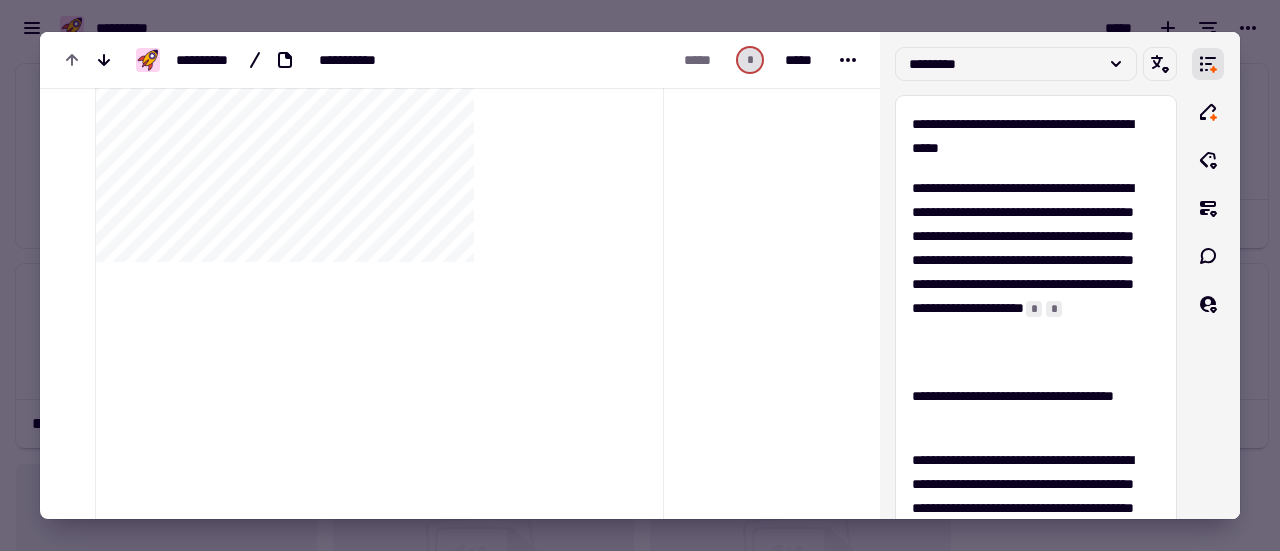 scroll, scrollTop: 4593, scrollLeft: 0, axis: vertical 